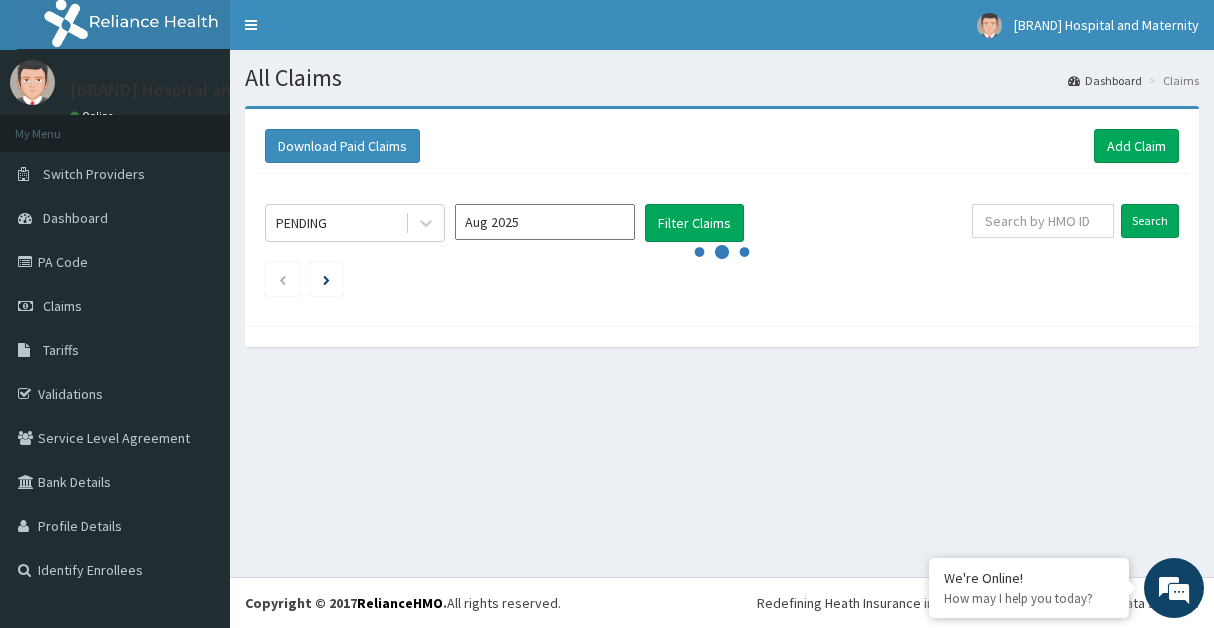scroll, scrollTop: 0, scrollLeft: 0, axis: both 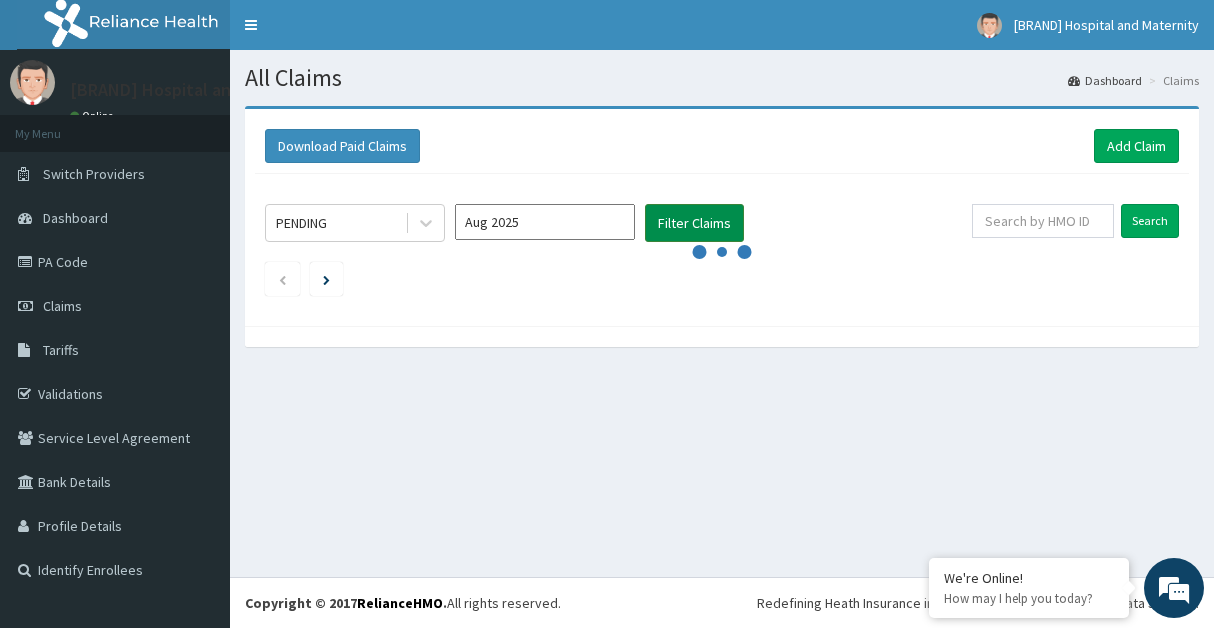 click on "Filter Claims" at bounding box center [694, 223] 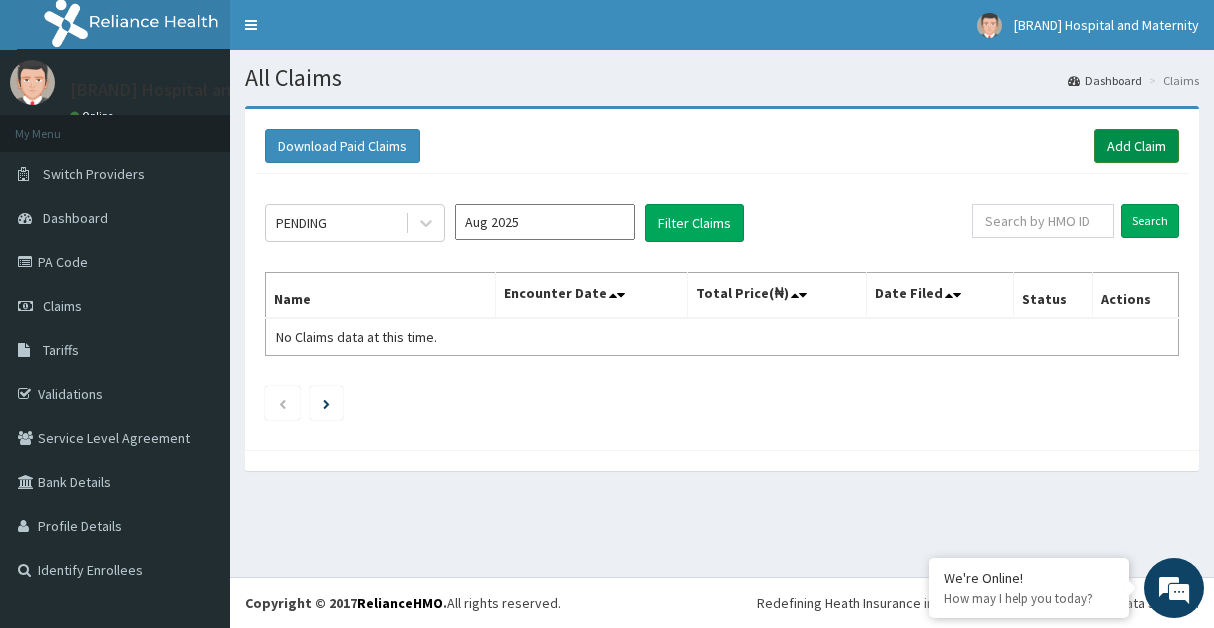 click on "Add Claim" at bounding box center [1136, 146] 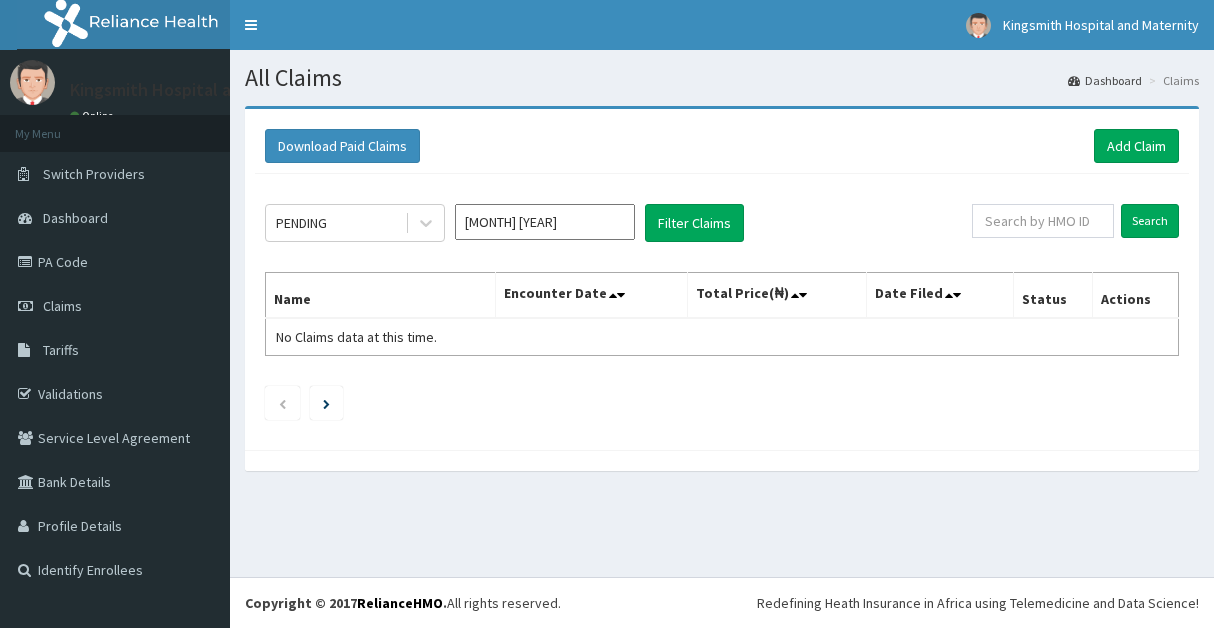 click on "Filter Claims" at bounding box center (694, 223) 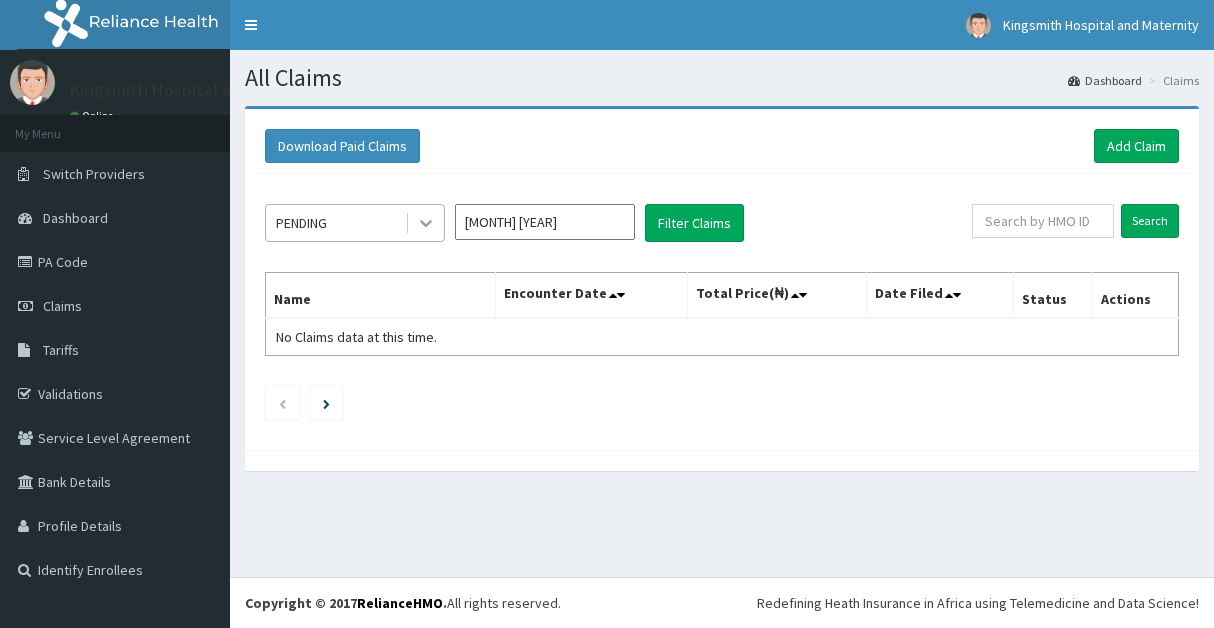 click 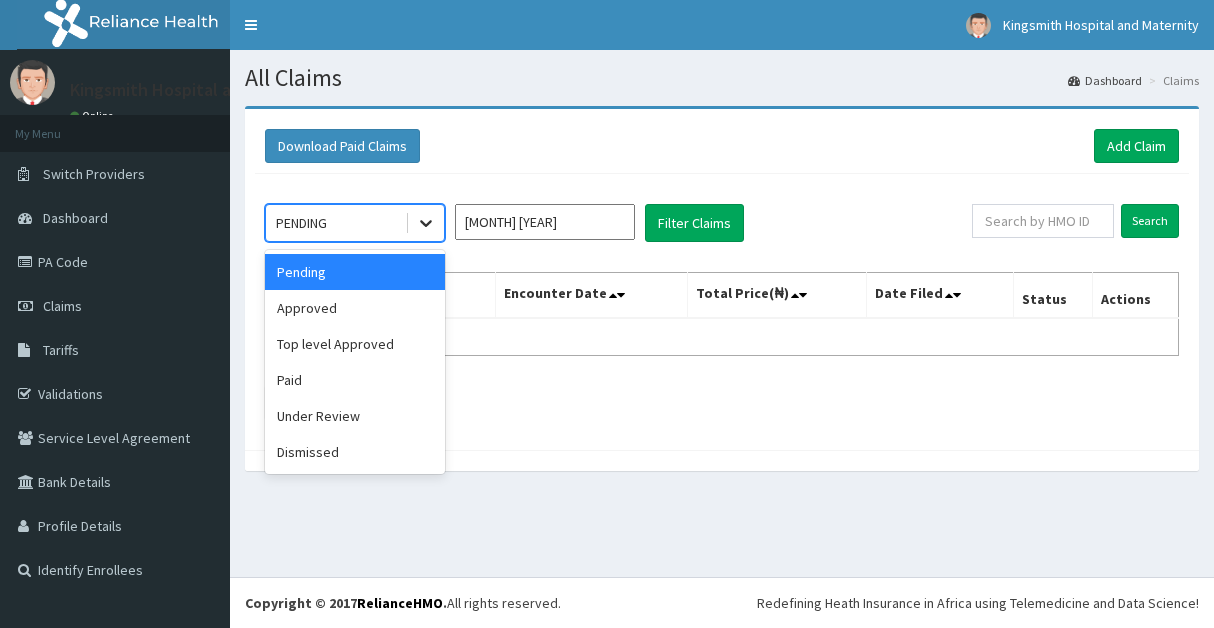 scroll, scrollTop: 0, scrollLeft: 0, axis: both 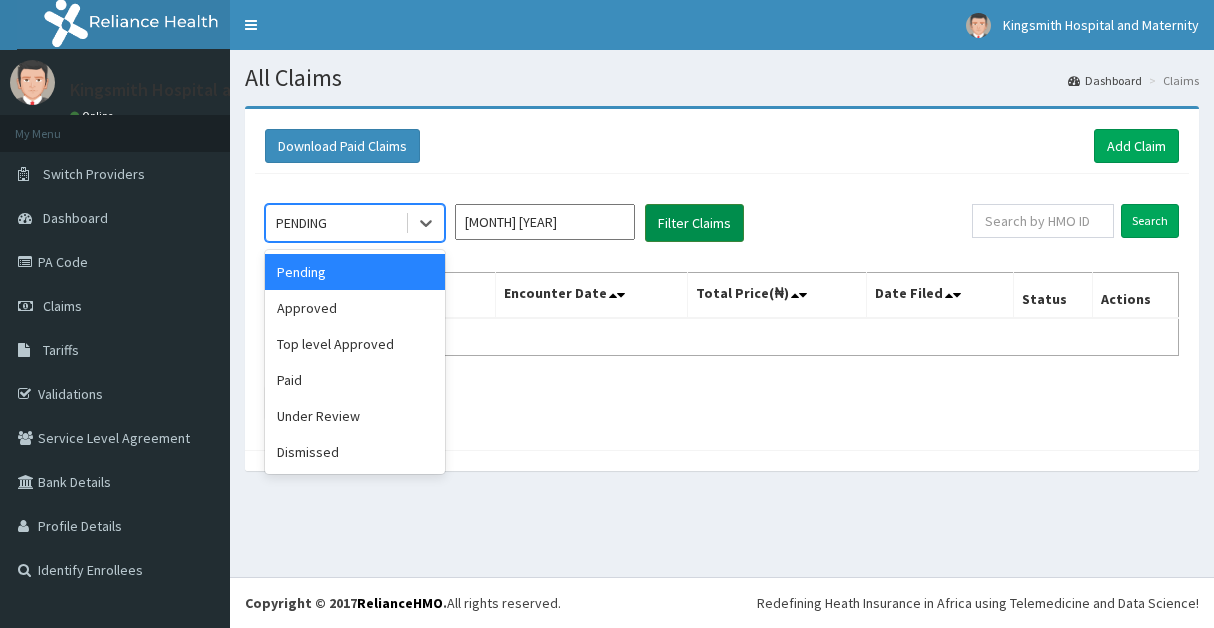 click on "Approved" at bounding box center [355, 308] 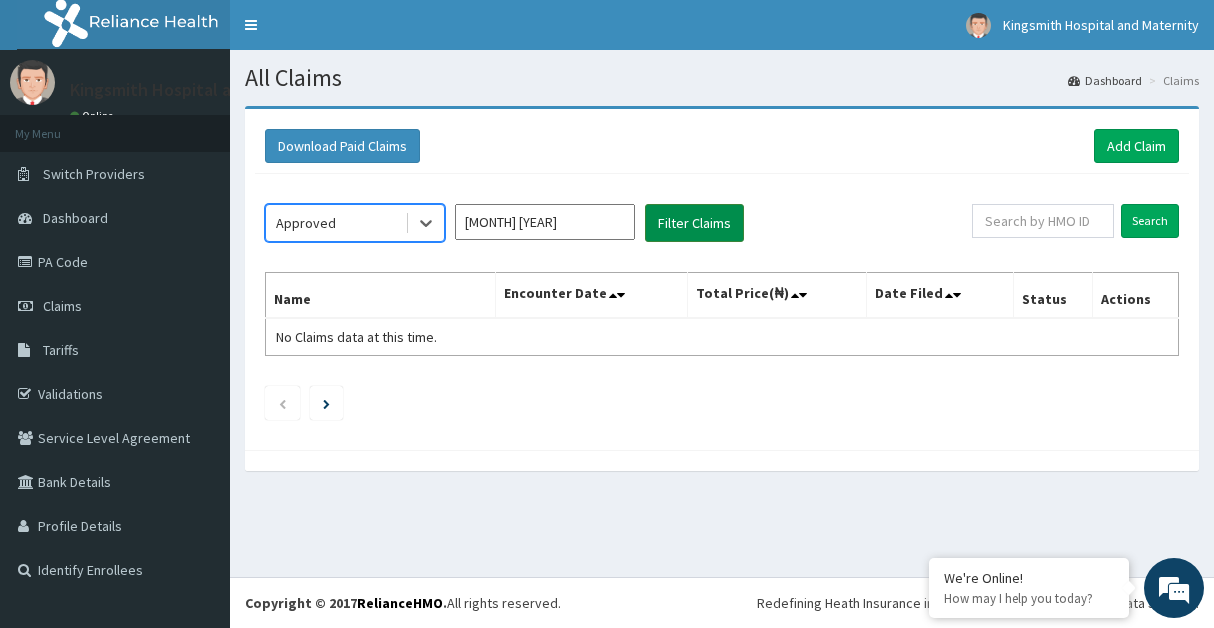 click on "Filter Claims" at bounding box center (694, 223) 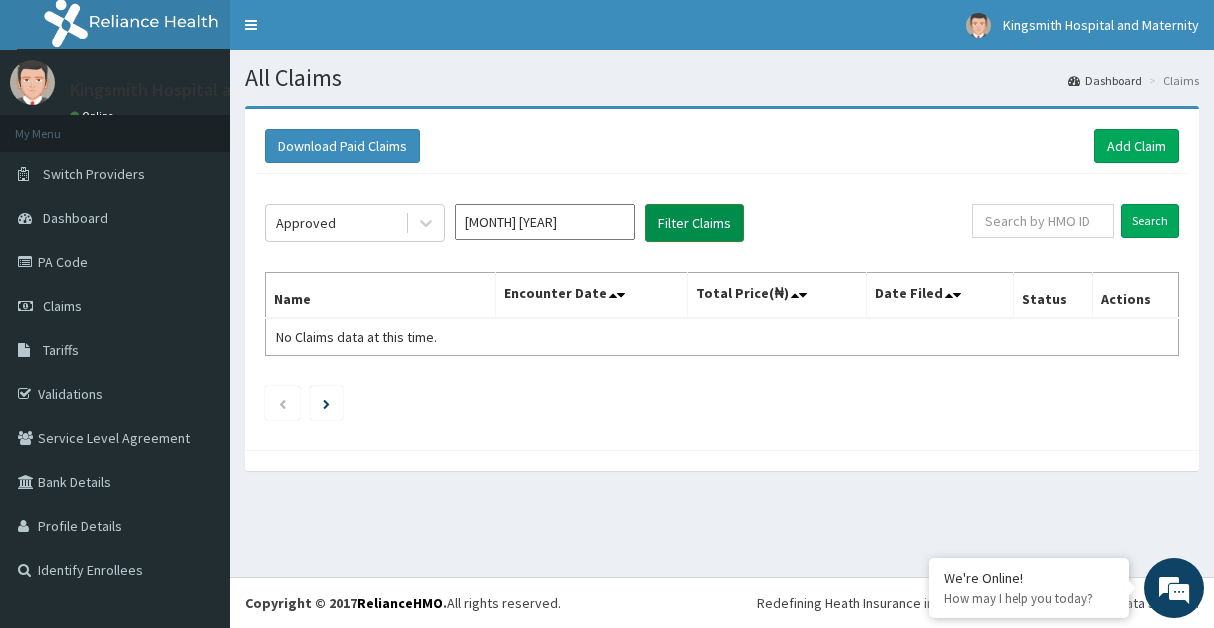 scroll, scrollTop: 0, scrollLeft: 0, axis: both 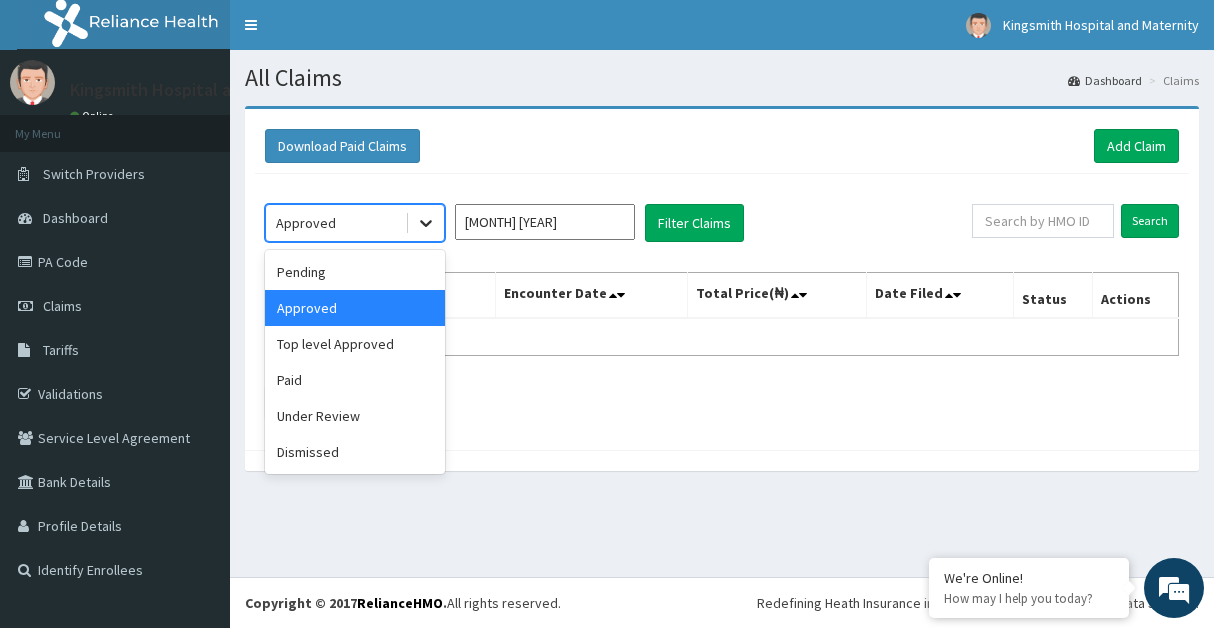 click 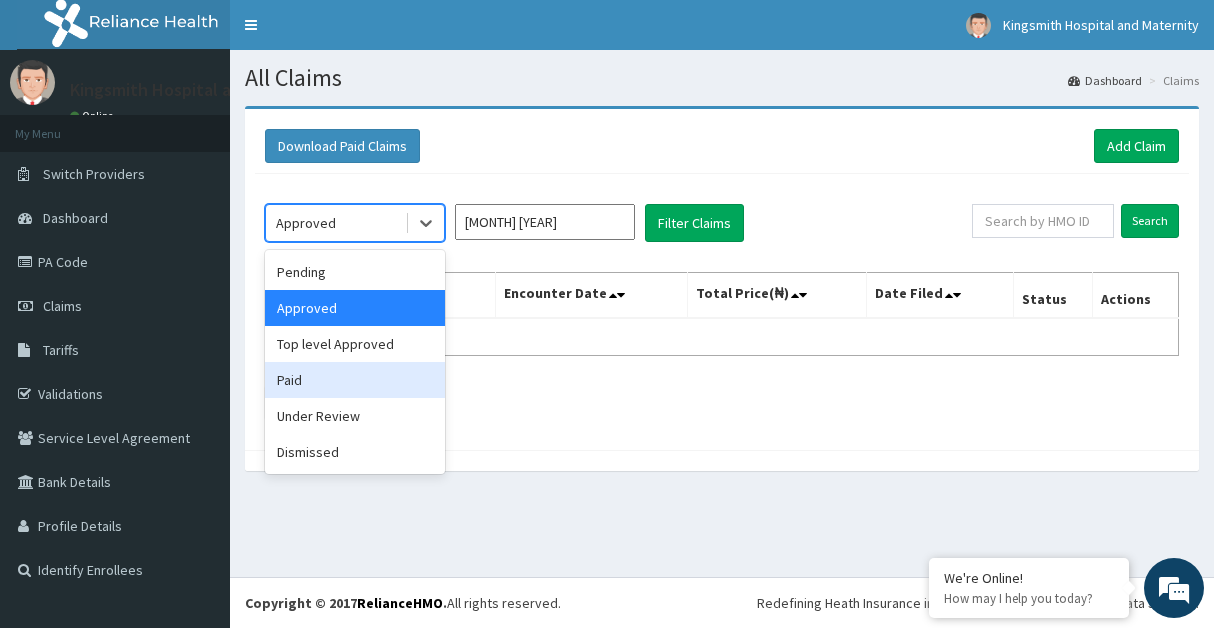 click on "Paid" at bounding box center (355, 380) 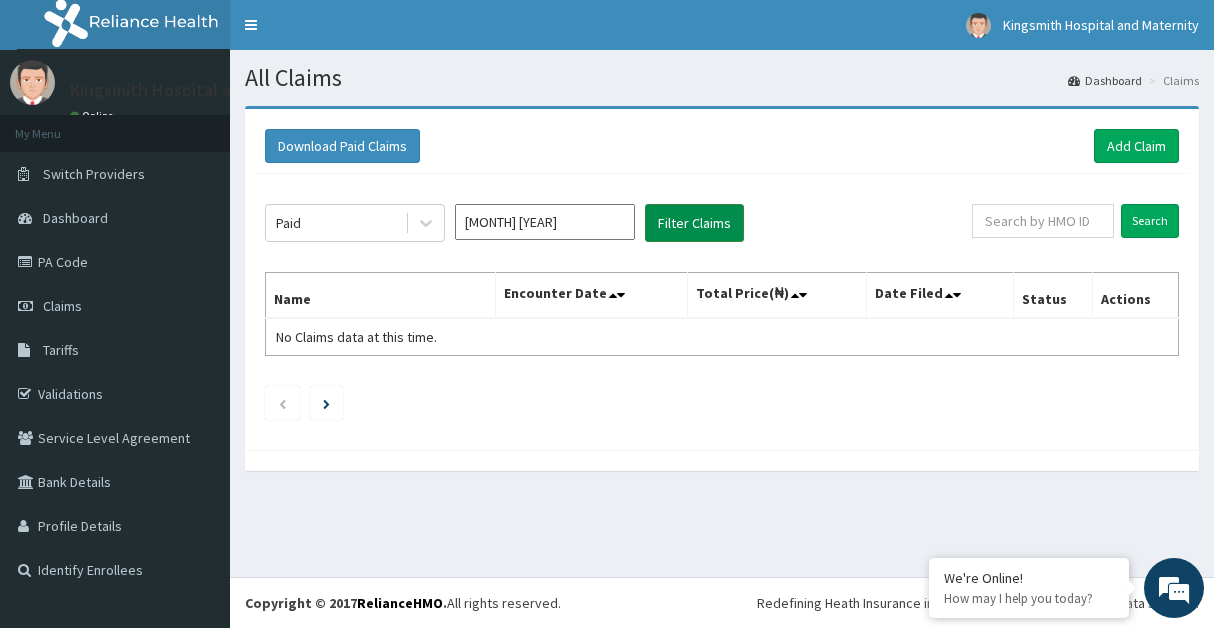 click on "Filter Claims" at bounding box center (694, 223) 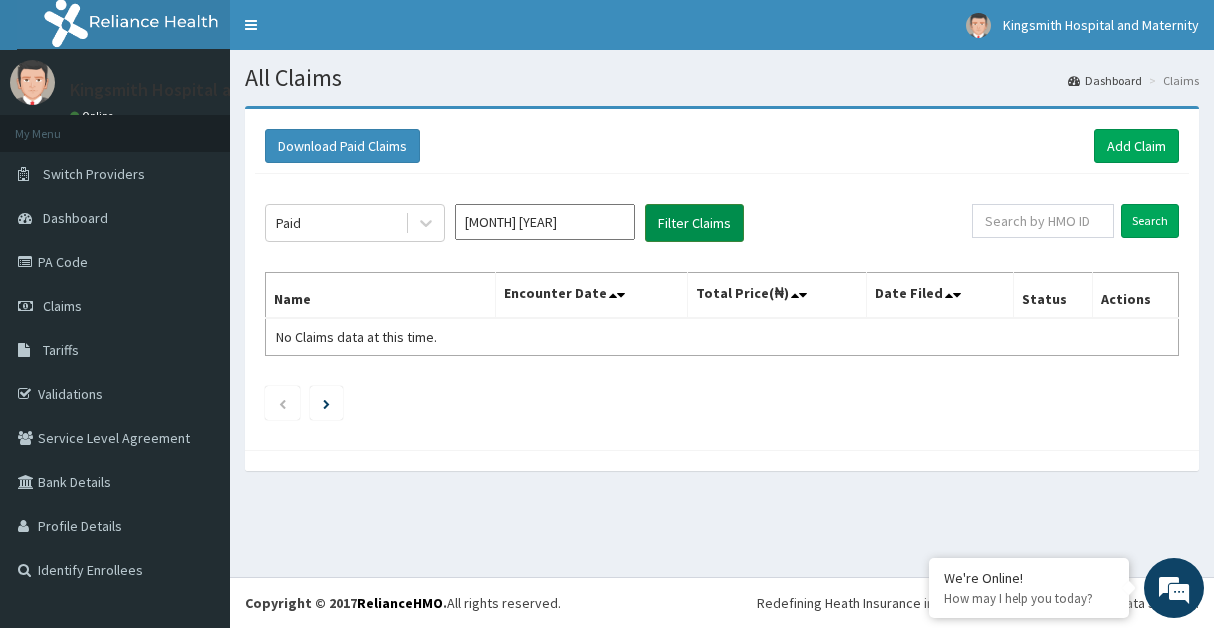 click on "Filter Claims" at bounding box center [694, 223] 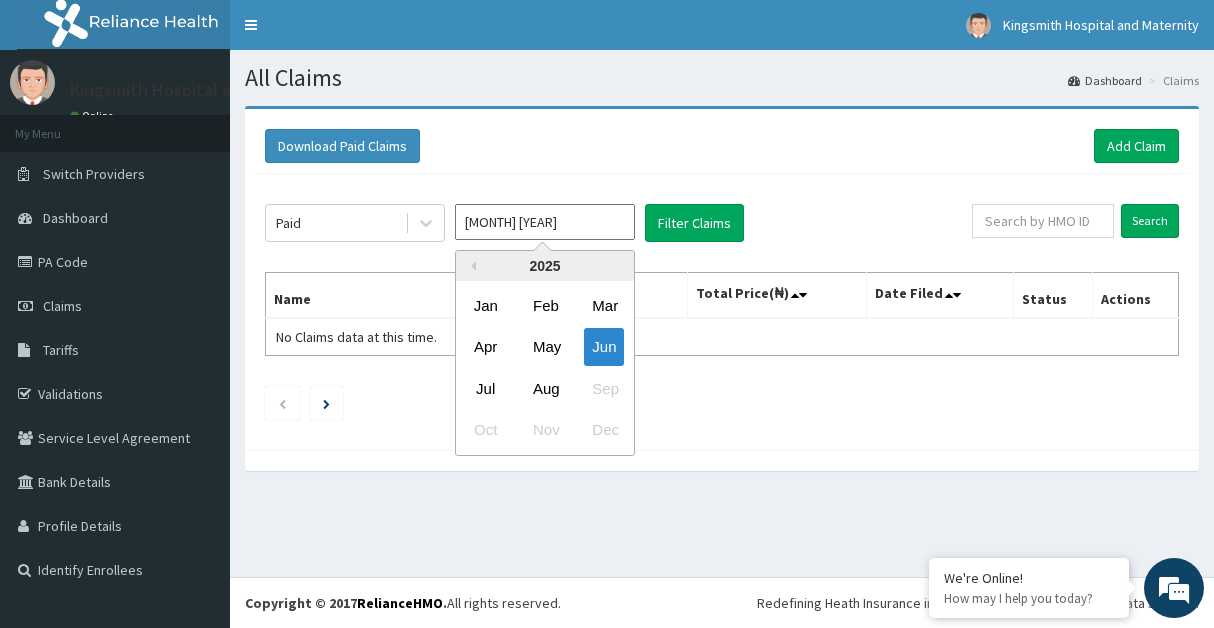 click on "Jun 2025" at bounding box center (545, 222) 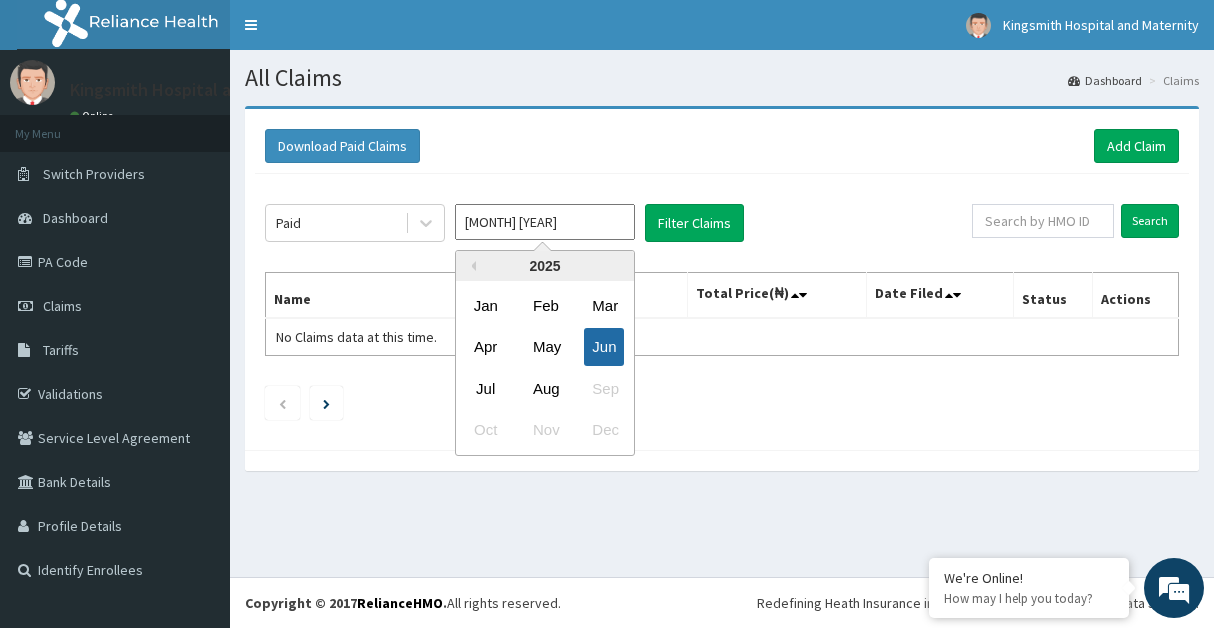 click on "Jun" at bounding box center (604, 347) 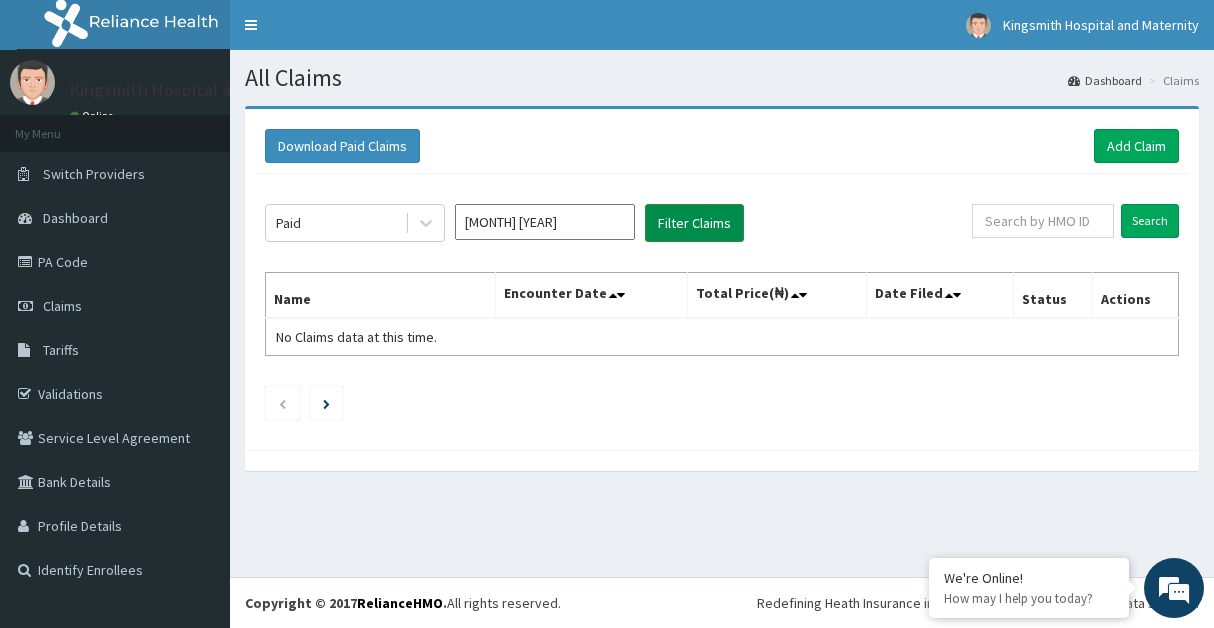 click on "Filter Claims" at bounding box center [694, 223] 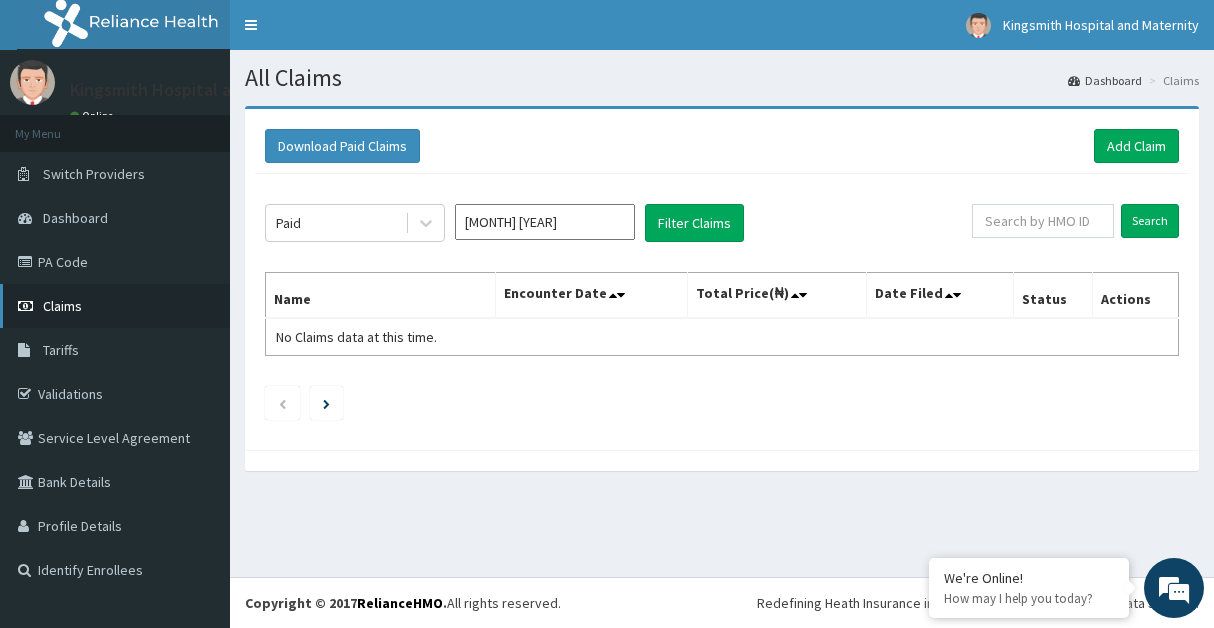 click on "Claims" at bounding box center [115, 306] 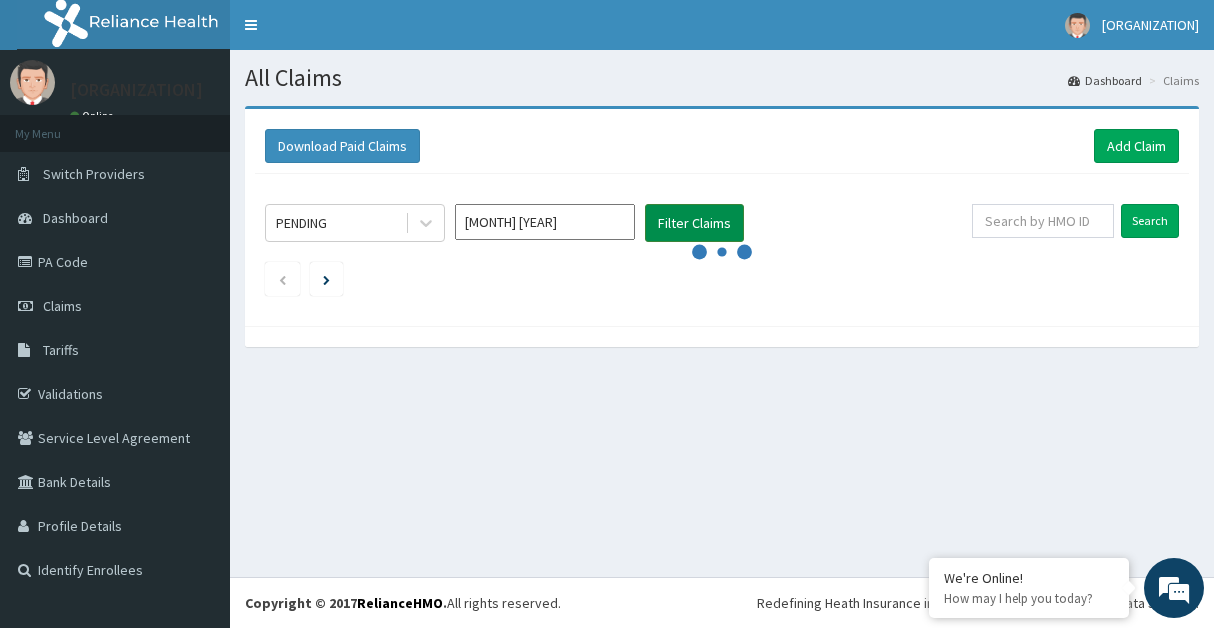 click on "PENDING [MONTH] [YEAR] Filter Claims Search" 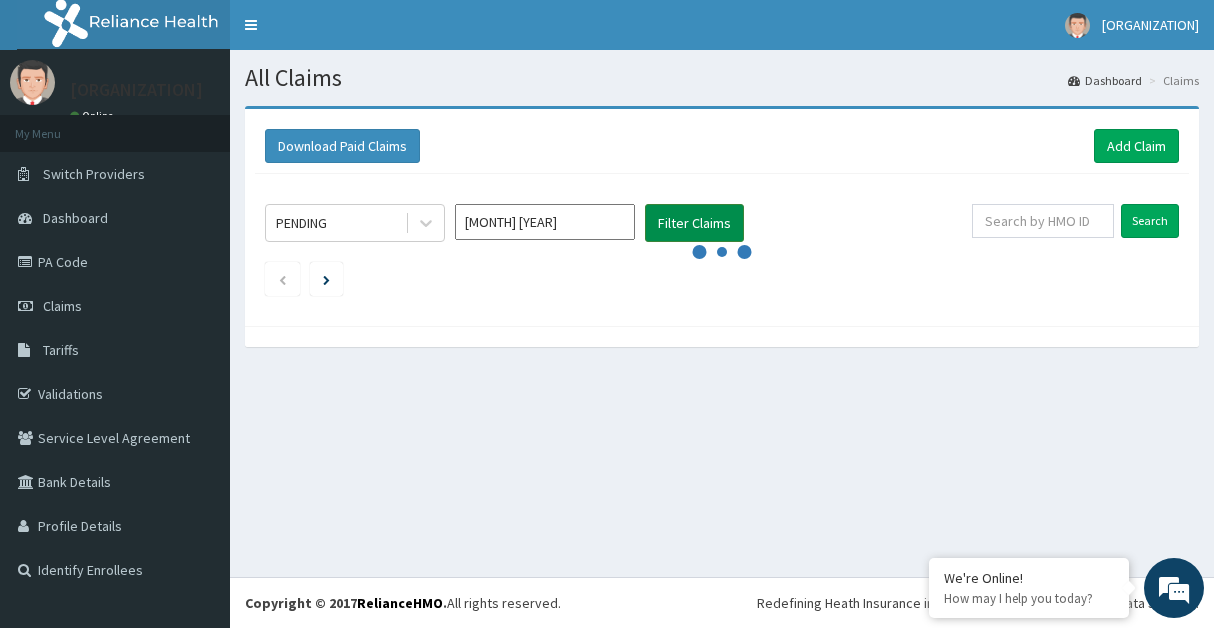 click on "Filter Claims" at bounding box center (694, 223) 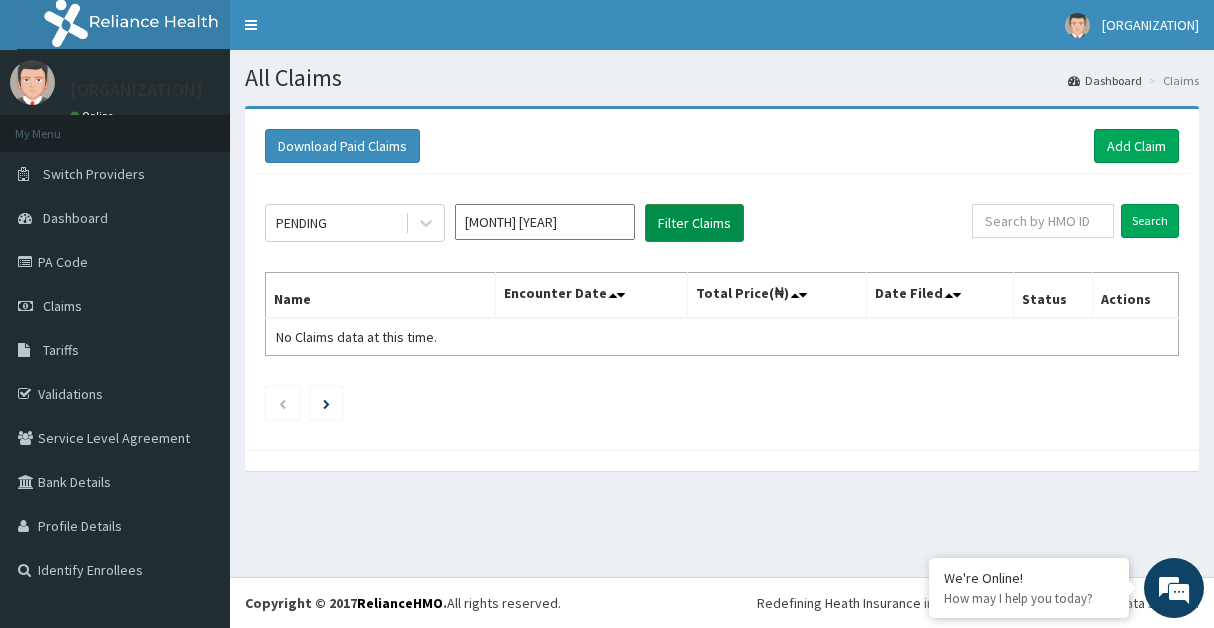 click on "Filter Claims" at bounding box center [694, 223] 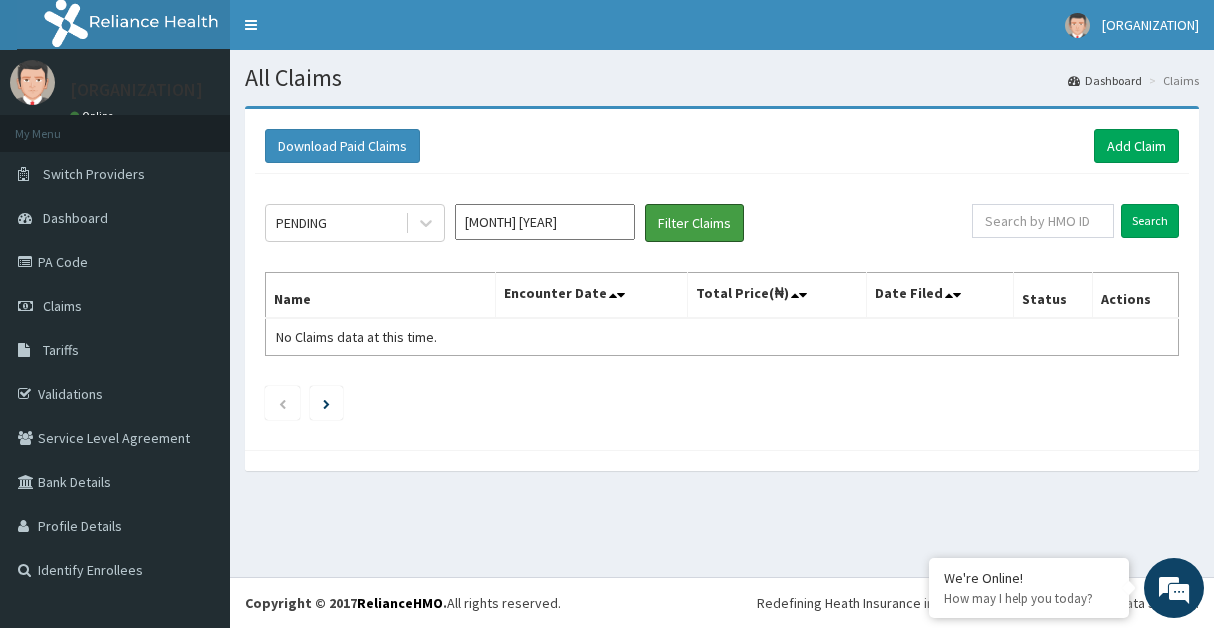 scroll, scrollTop: 0, scrollLeft: 0, axis: both 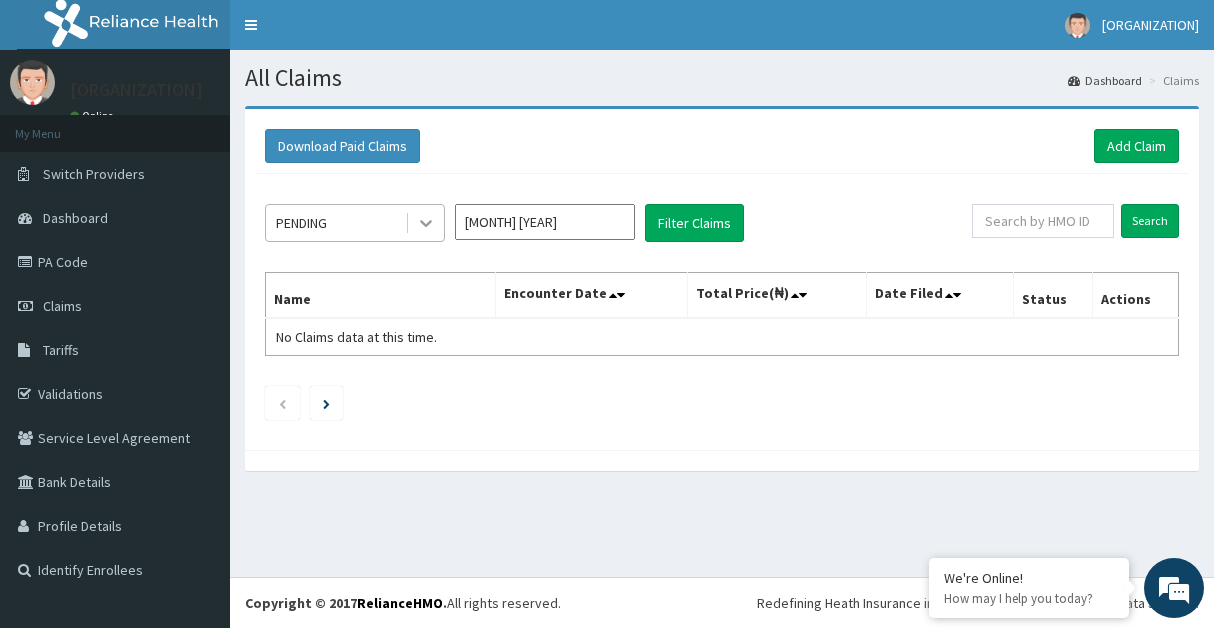 click 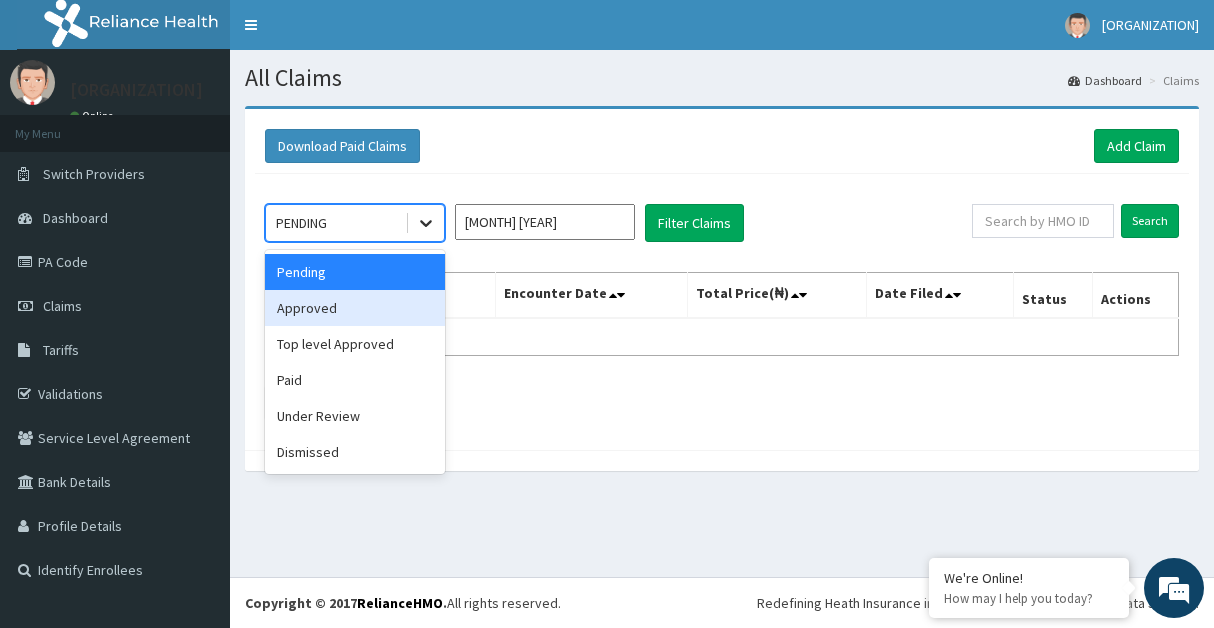 click on "Approved" at bounding box center [355, 308] 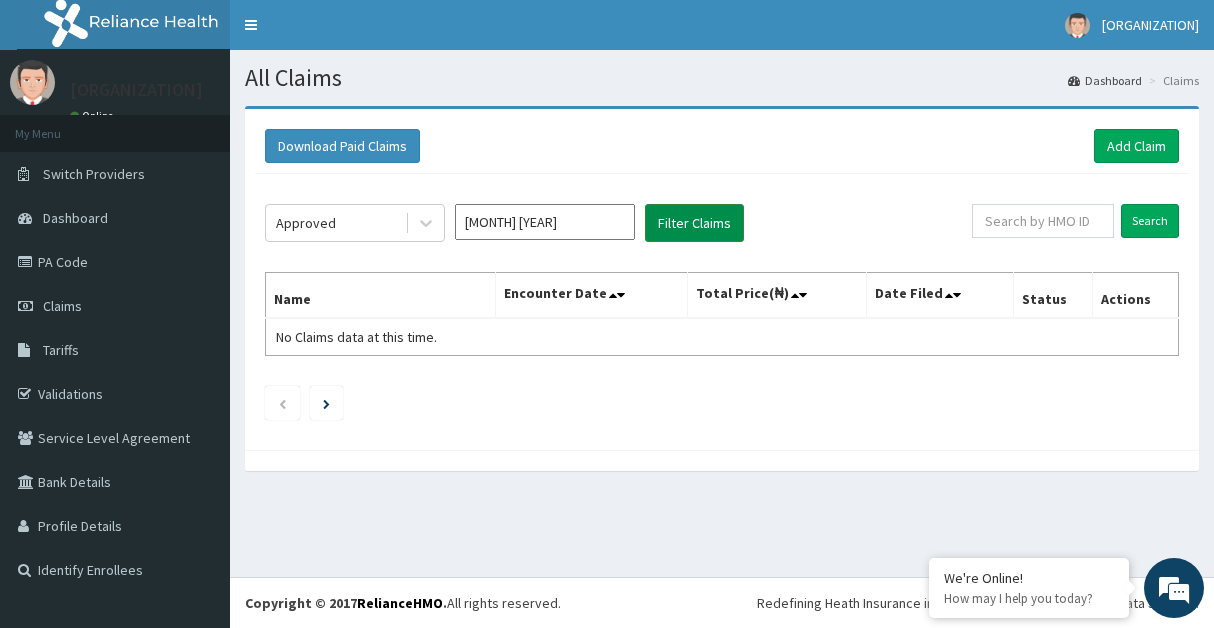 click on "Filter Claims" at bounding box center [694, 223] 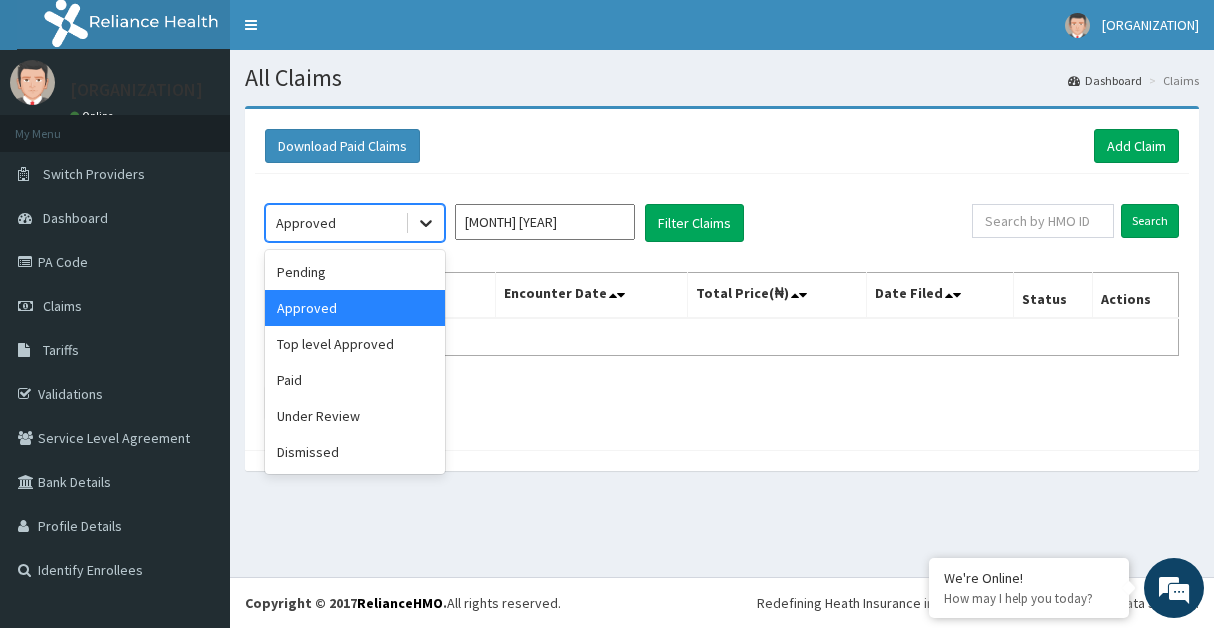 click 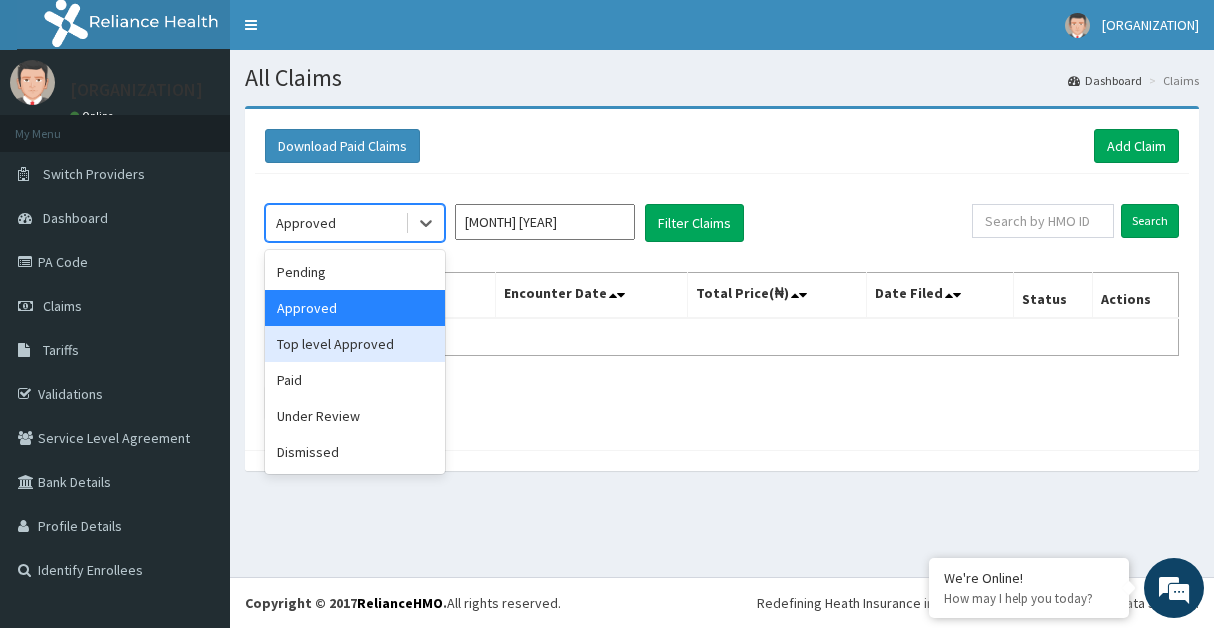 click on "Paid" at bounding box center [355, 380] 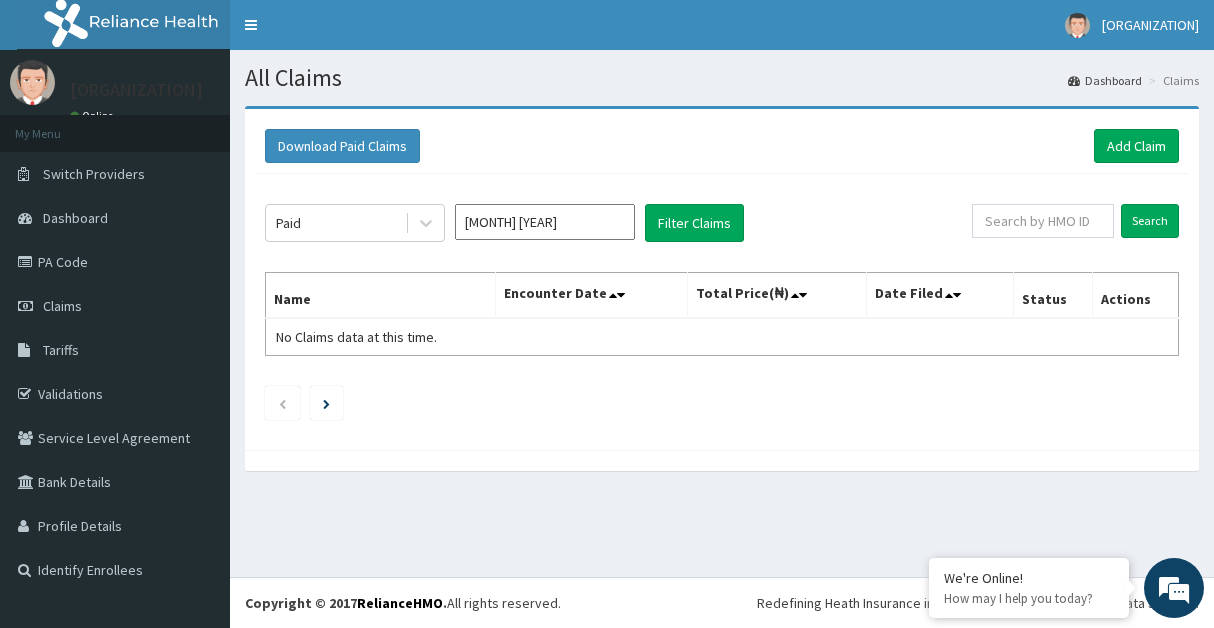 click on "Paid Jun 2025 Filter Claims Search Name Encounter Date Total Price(₦) Date Filed Status Actions No Claims data at this time." 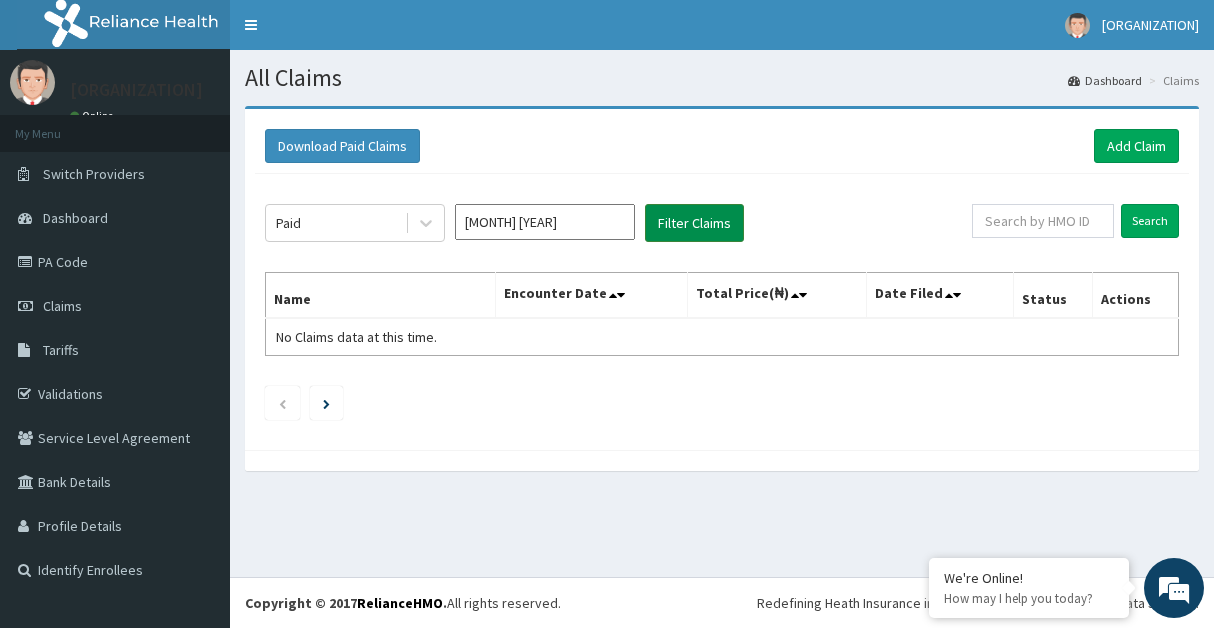 click on "Filter Claims" at bounding box center (694, 223) 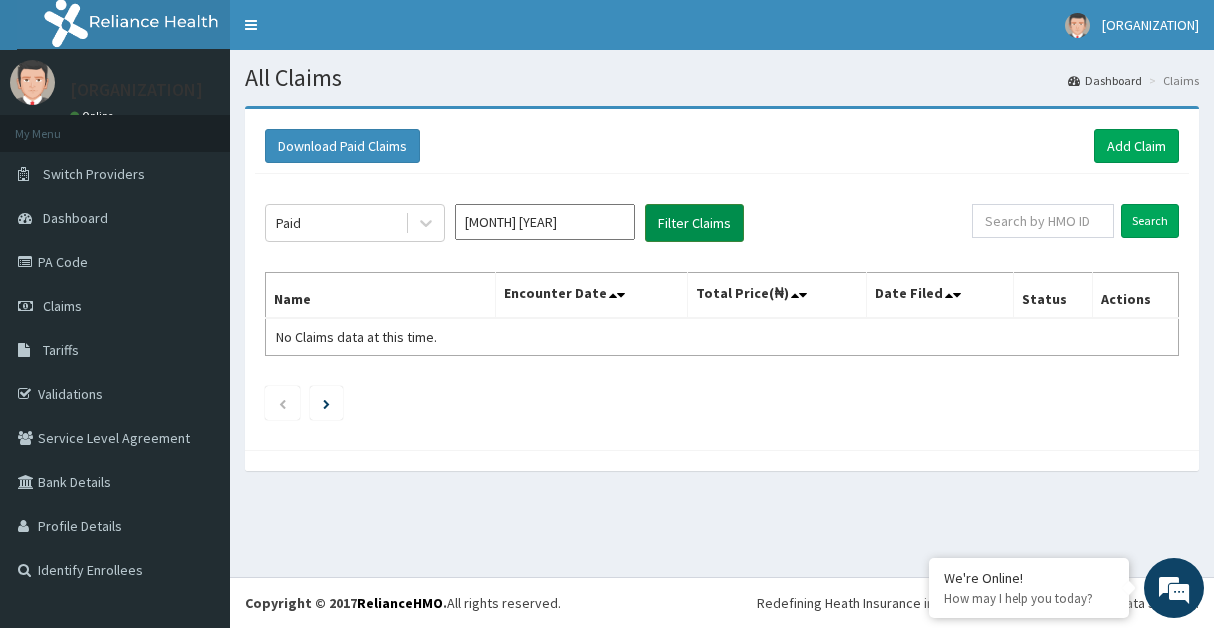 click on "Filter Claims" at bounding box center (694, 223) 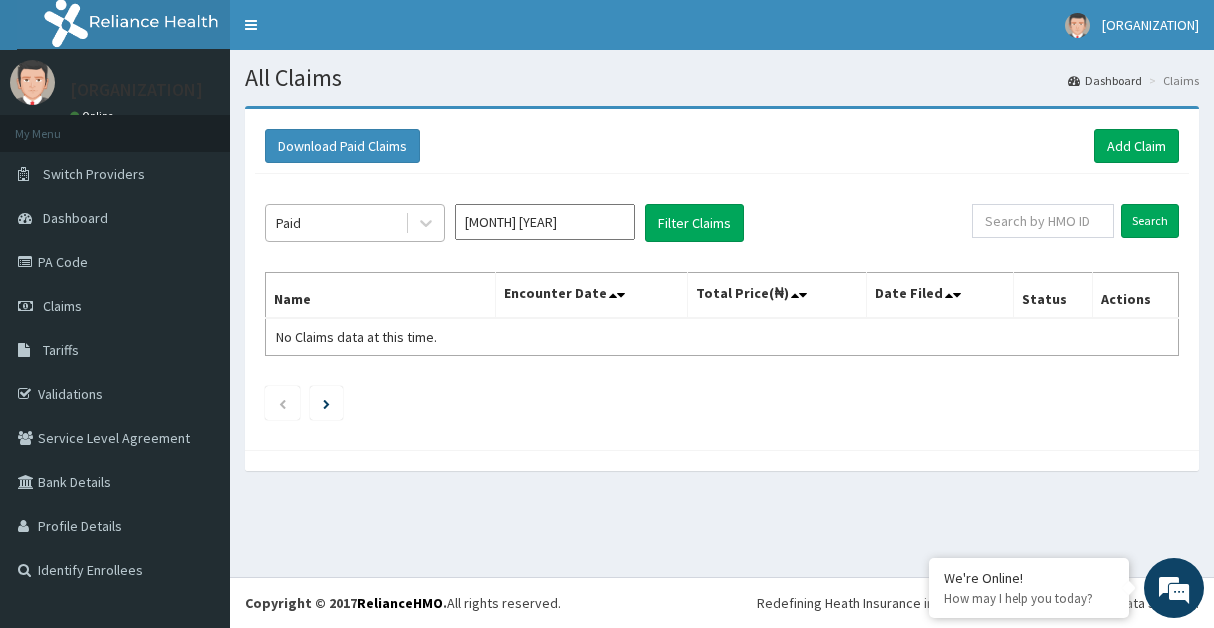 click on "Paid" at bounding box center (335, 223) 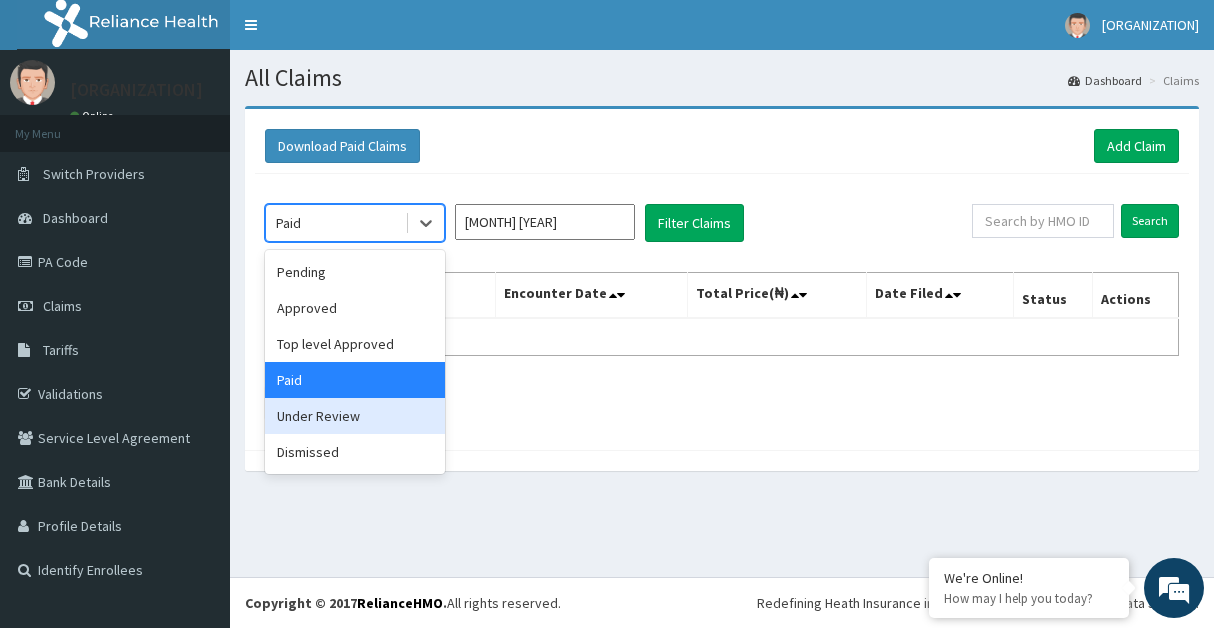click on "Under Review" at bounding box center (355, 416) 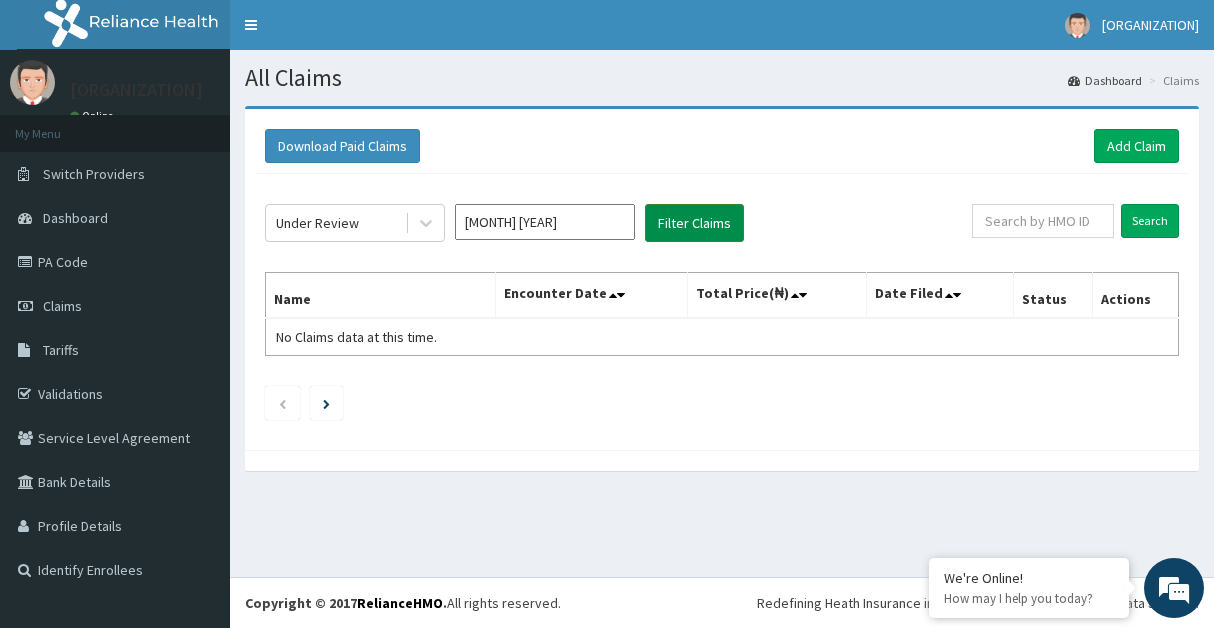 click on "Filter Claims" at bounding box center (694, 223) 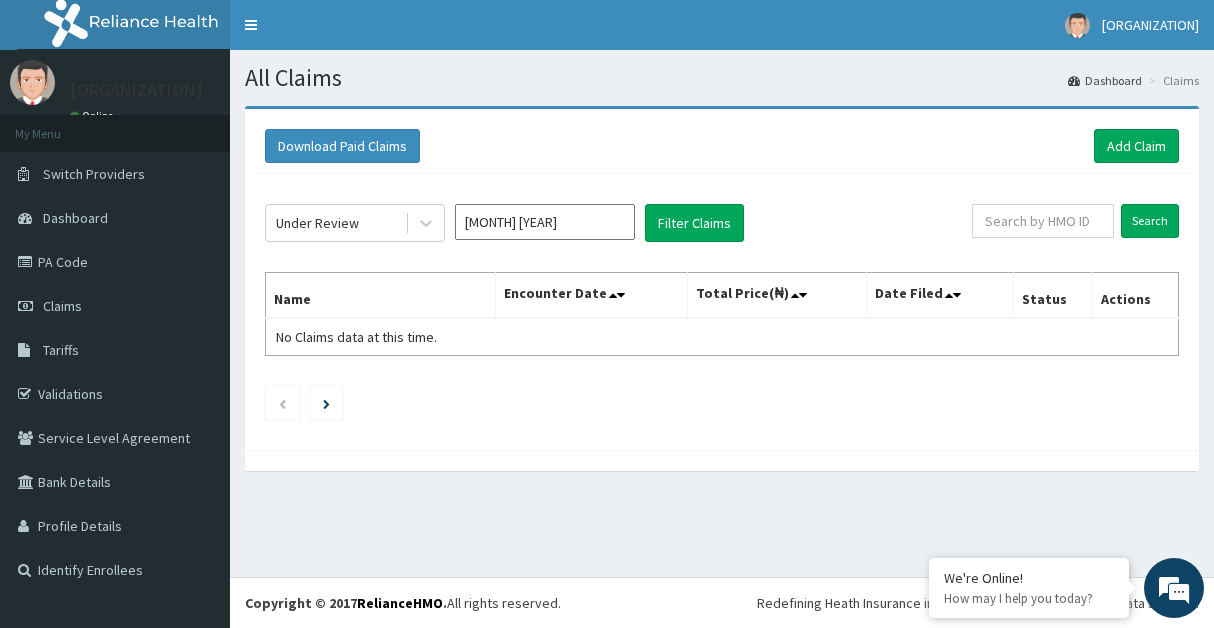 click on "Jun 2025" at bounding box center (545, 222) 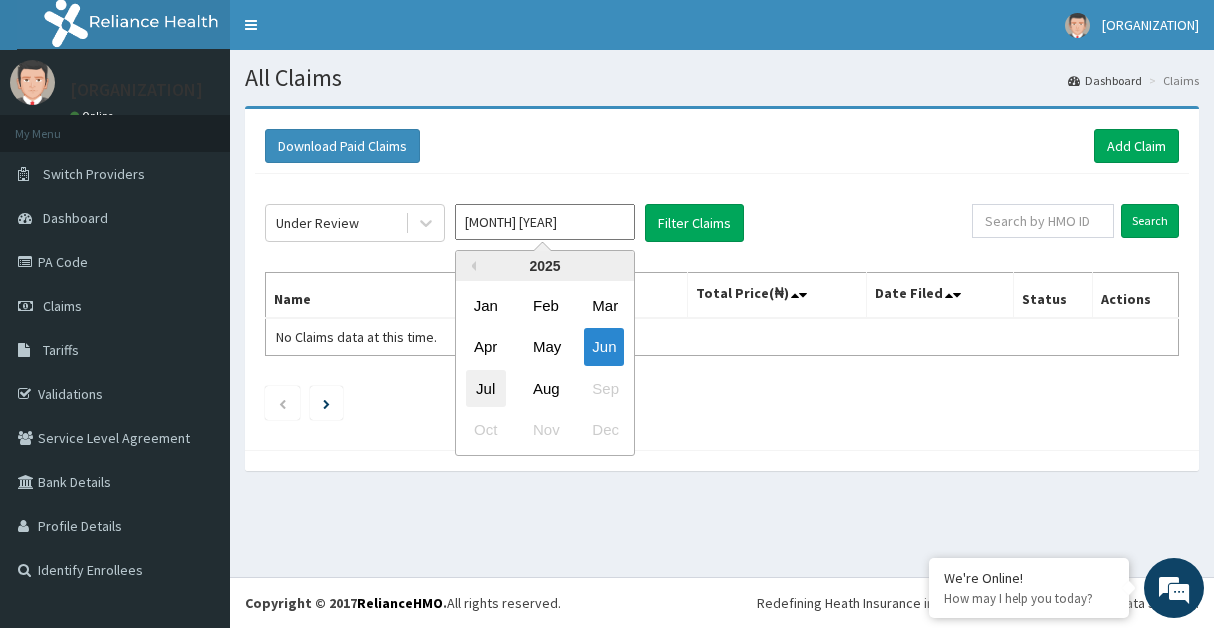 click on "Jul" at bounding box center [486, 388] 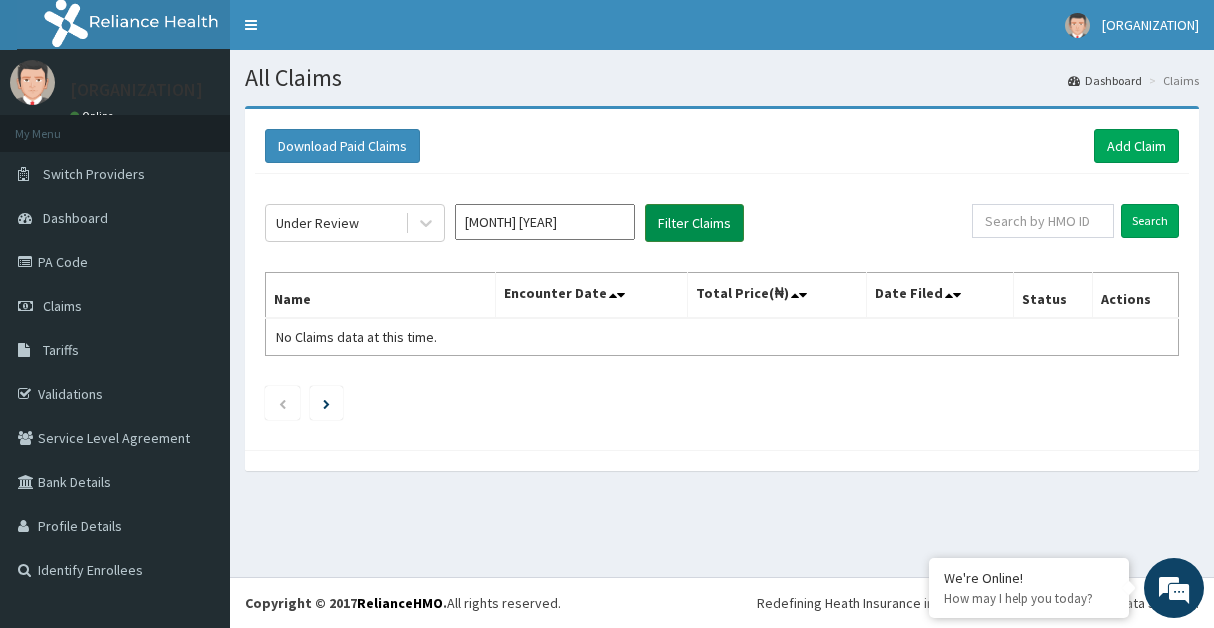 click on "Filter Claims" at bounding box center [694, 223] 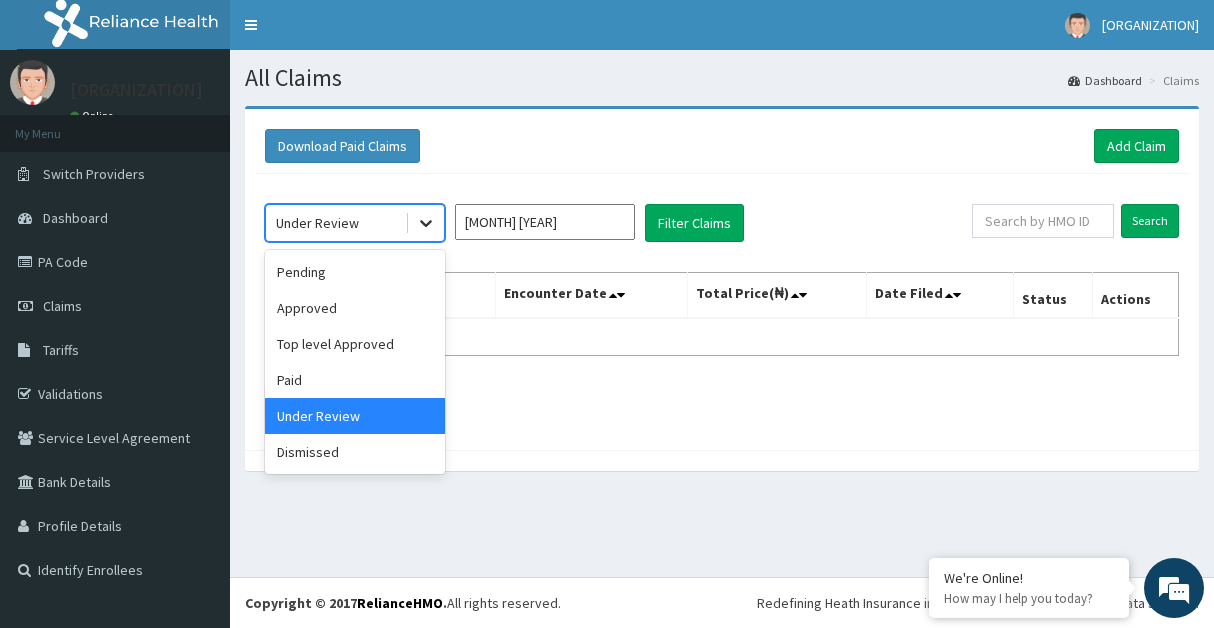 click 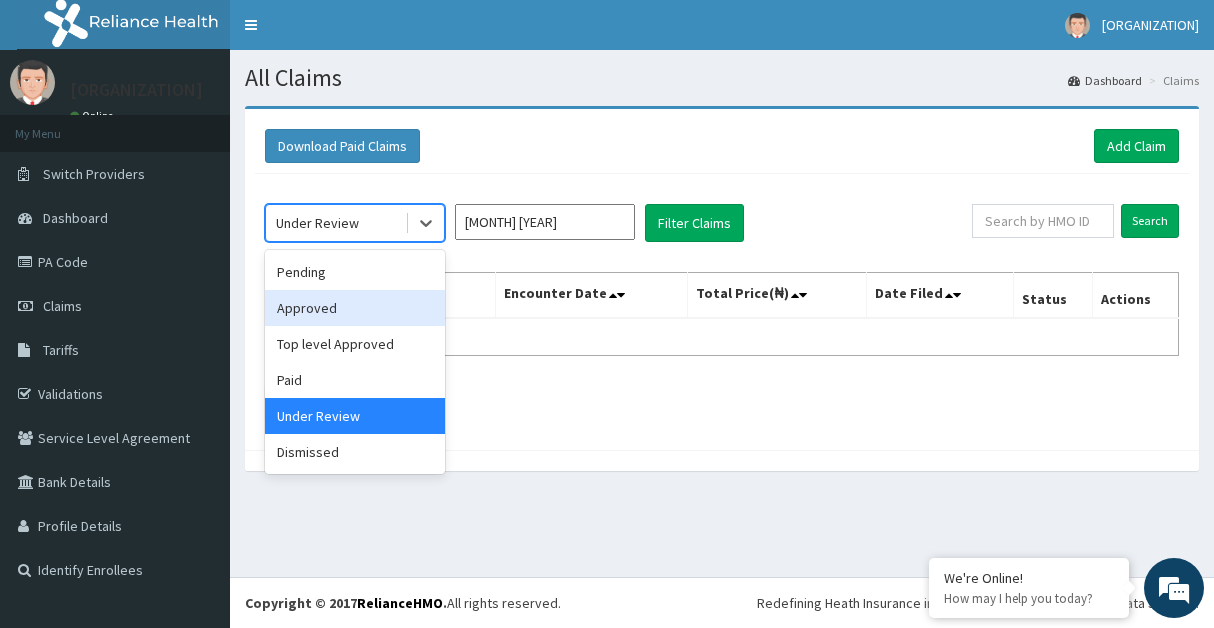 click on "Approved" at bounding box center [355, 308] 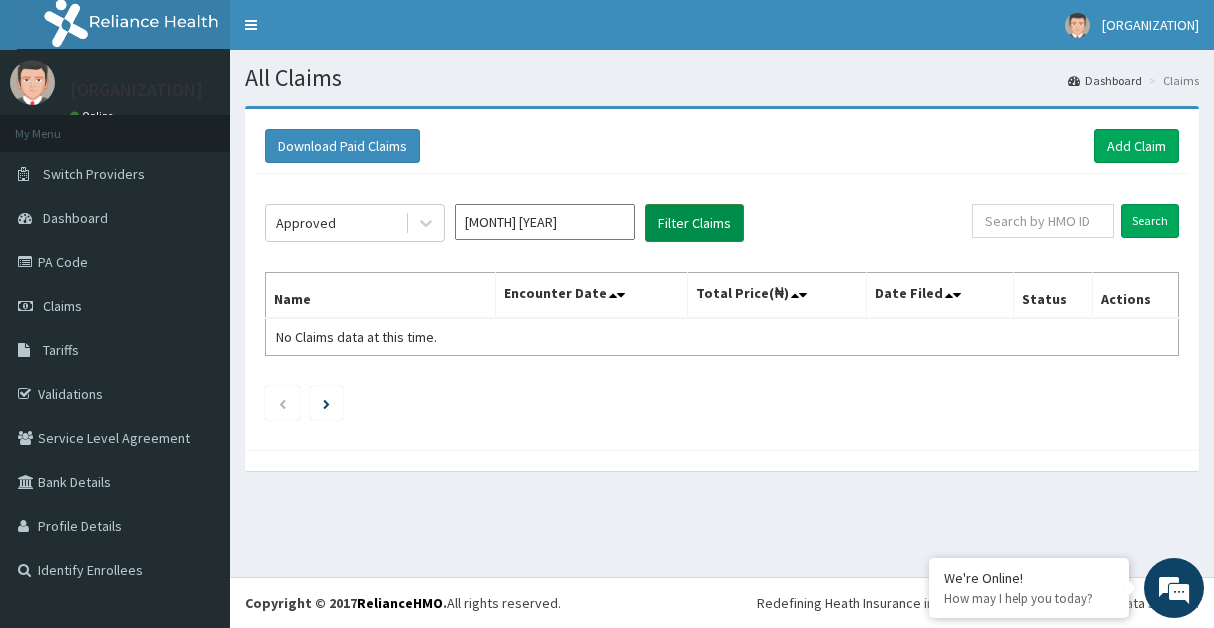 click on "Filter Claims" at bounding box center [694, 223] 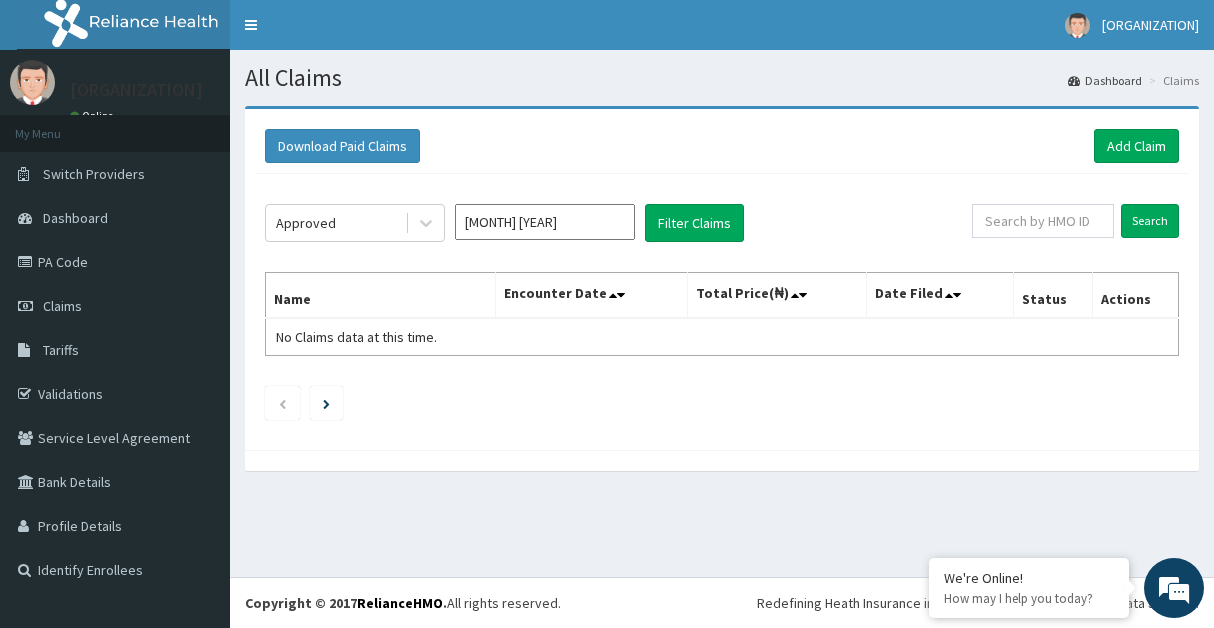 click on "Jul 2025" at bounding box center (545, 222) 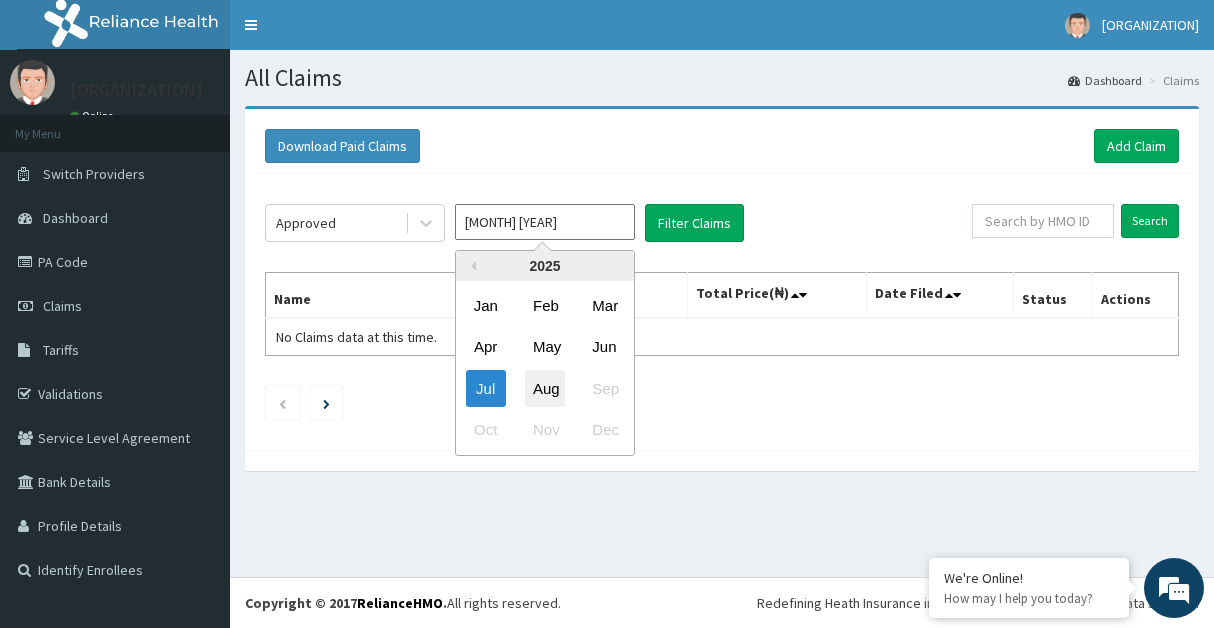 click on "Aug" at bounding box center (545, 388) 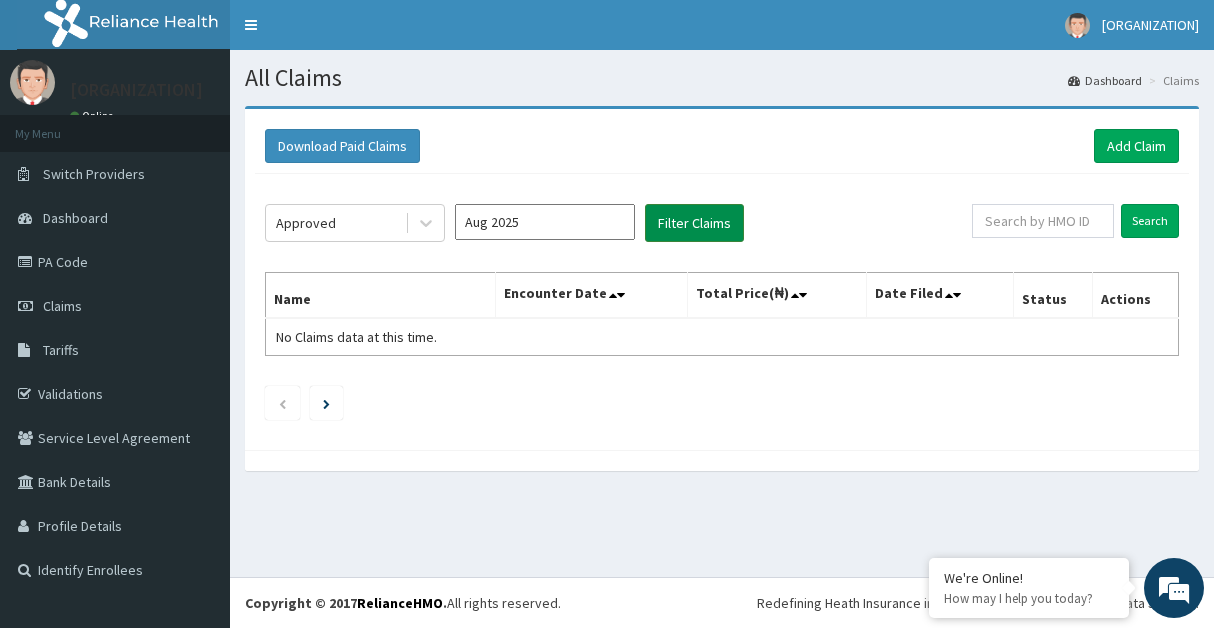 click on "Filter Claims" at bounding box center (694, 223) 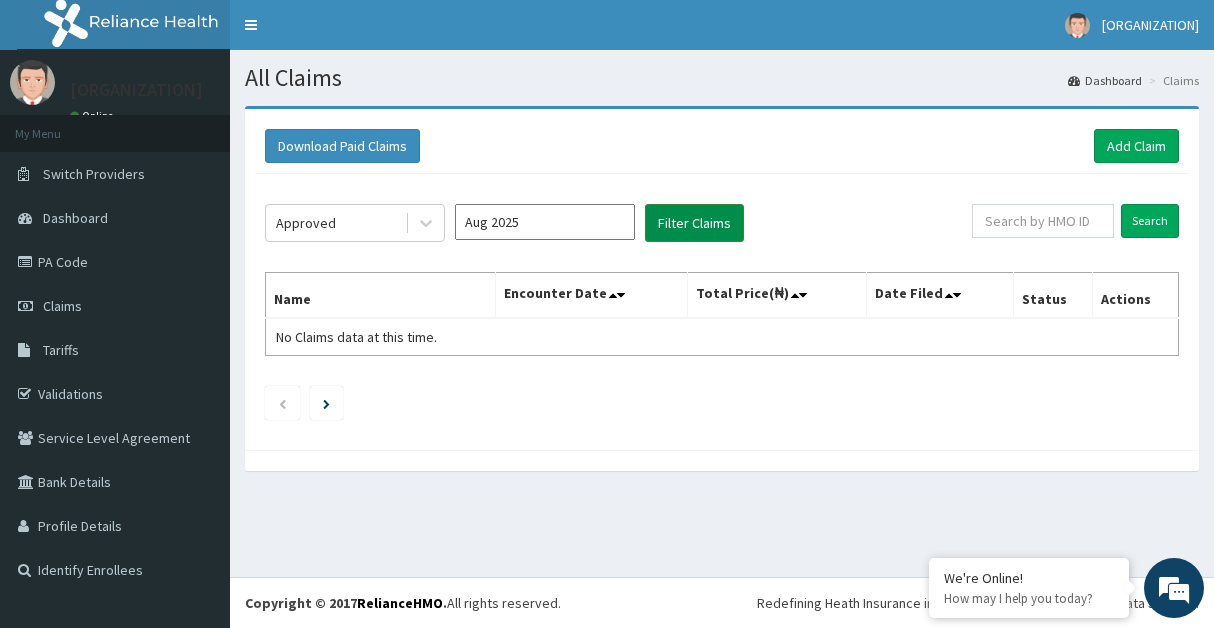 click on "Filter Claims" at bounding box center [694, 223] 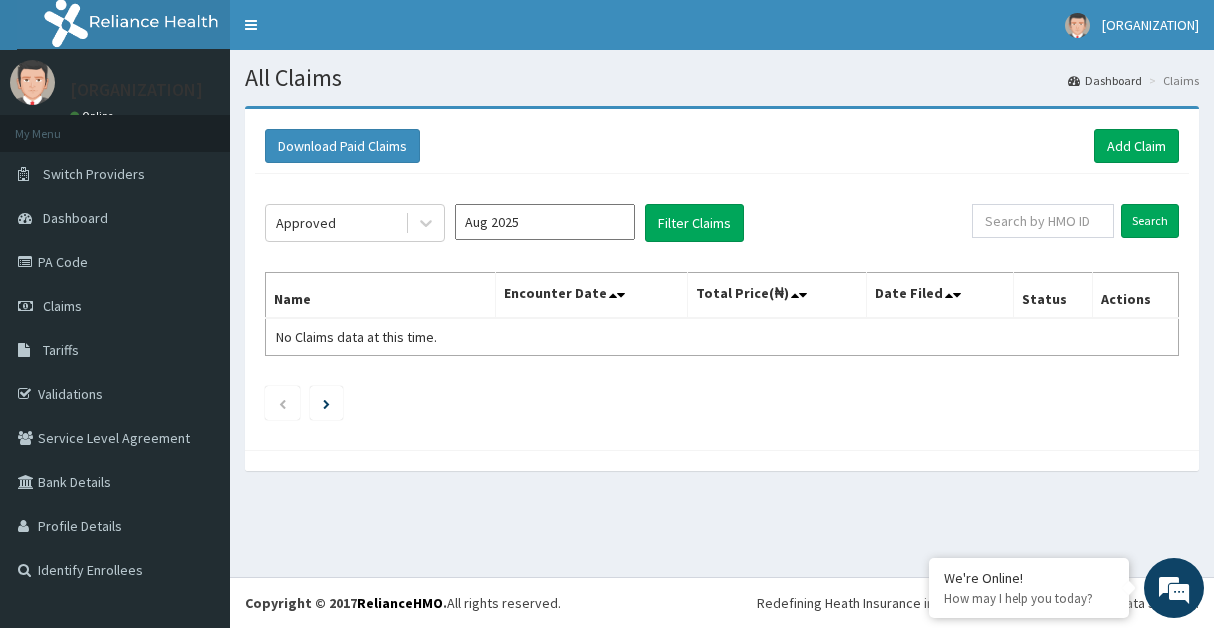 click on "Aug 2025" at bounding box center [545, 222] 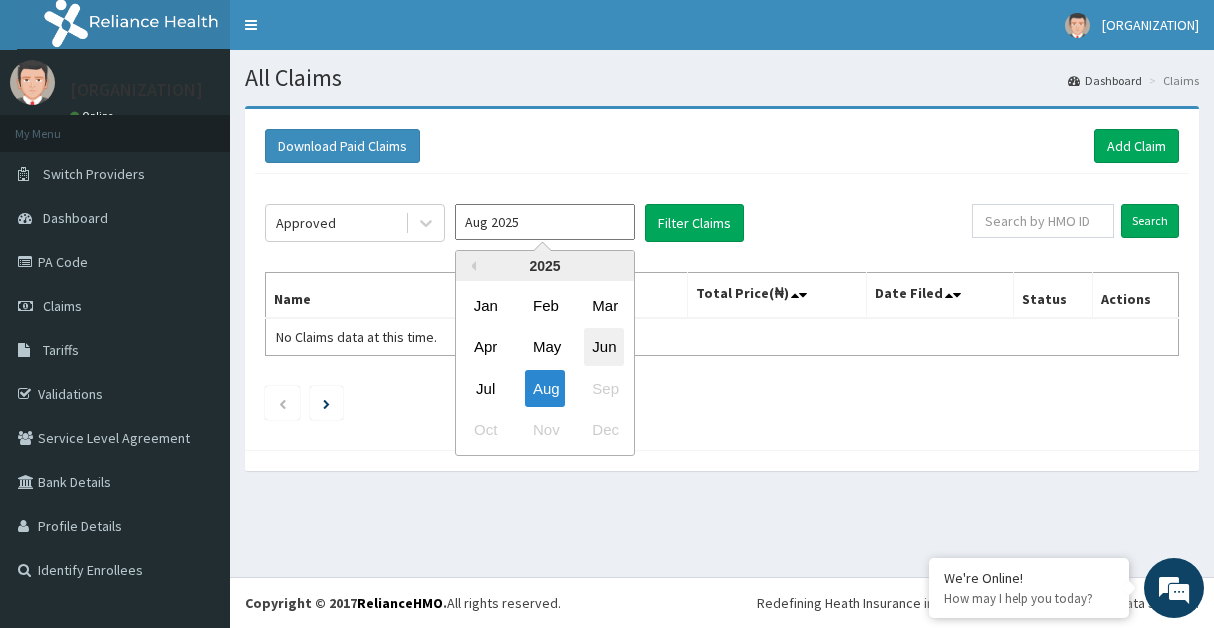 click on "Jun" at bounding box center (604, 347) 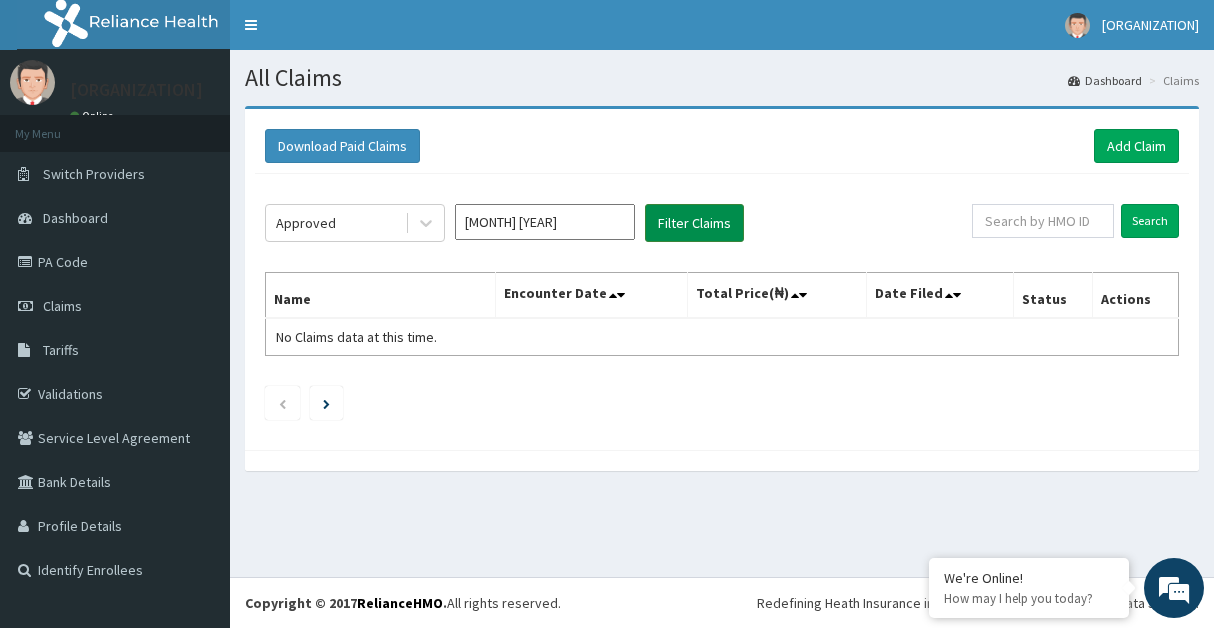 click on "Filter Claims" at bounding box center [694, 223] 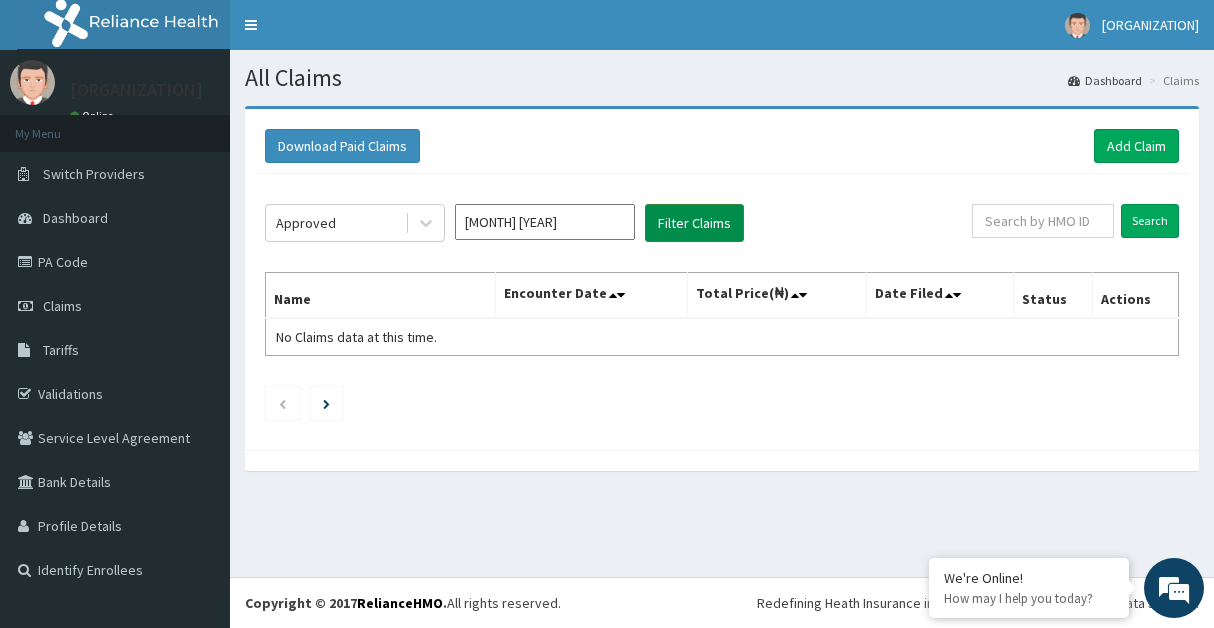 click on "Filter Claims" at bounding box center [694, 223] 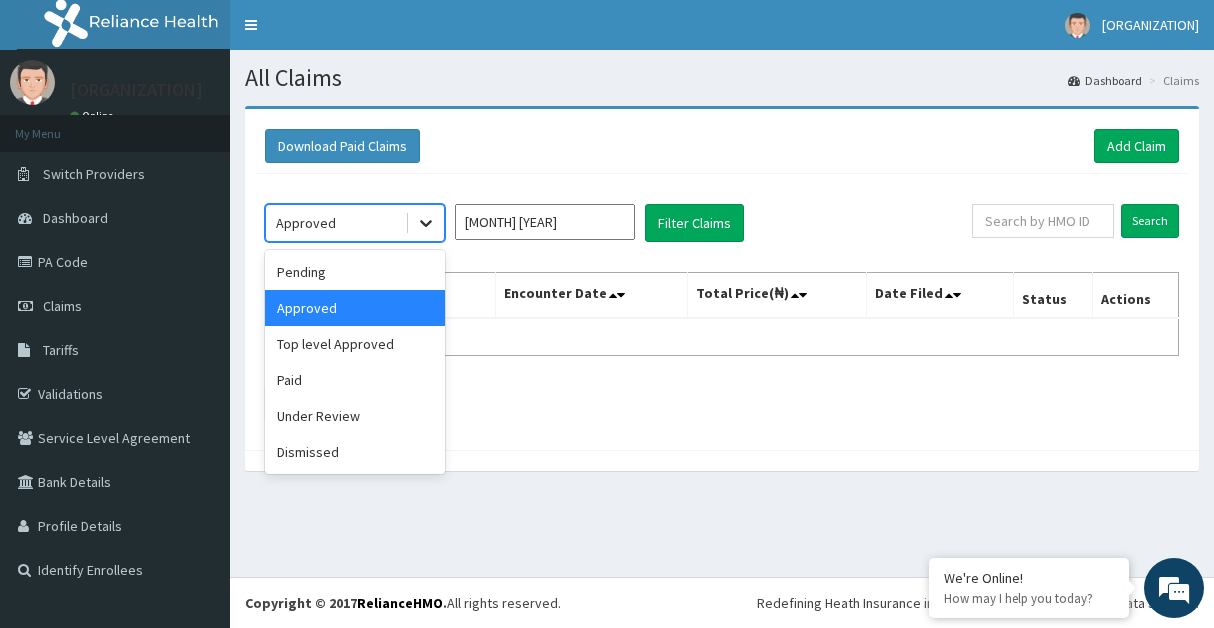 click 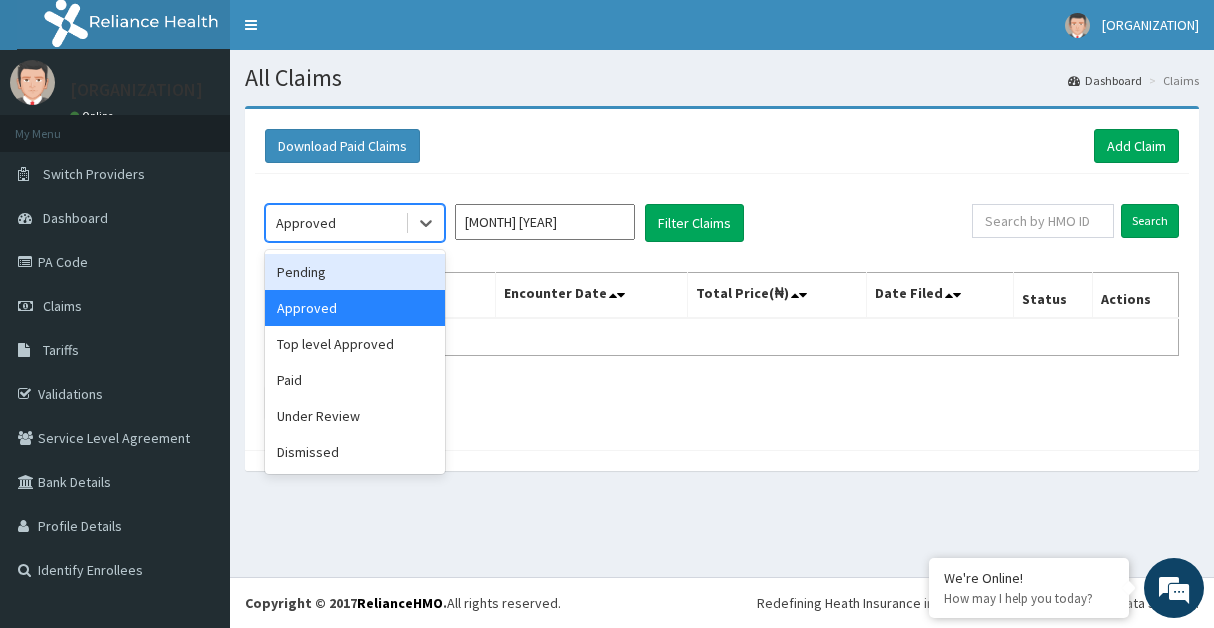 click on "Pending" at bounding box center [355, 272] 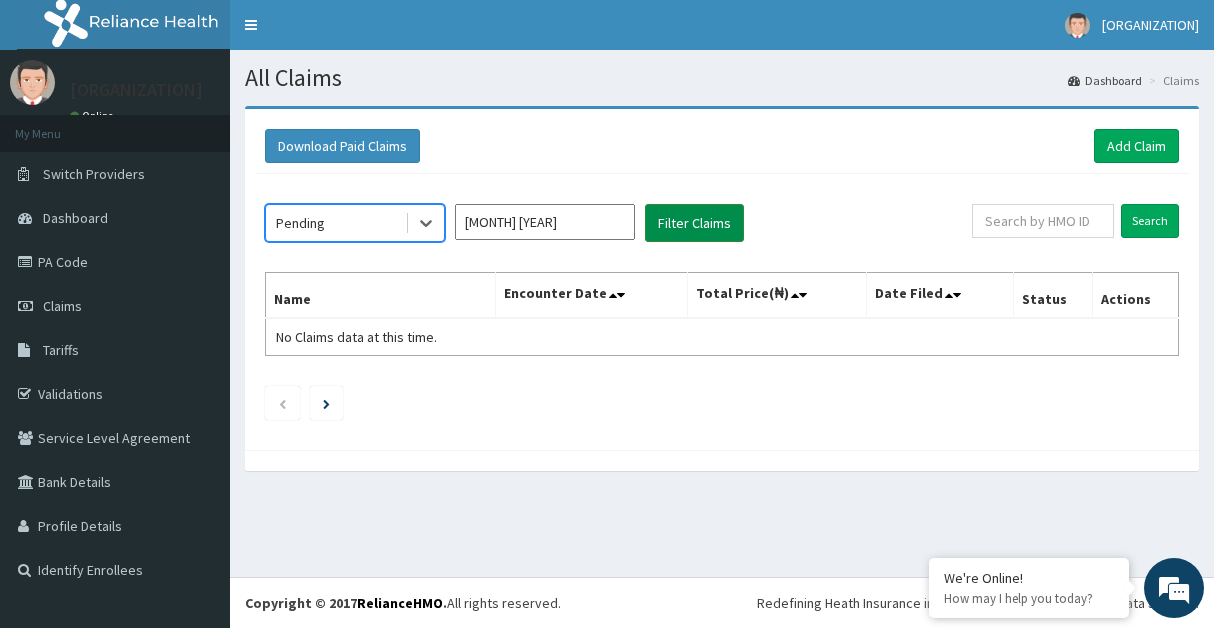 click on "Filter Claims" at bounding box center [694, 223] 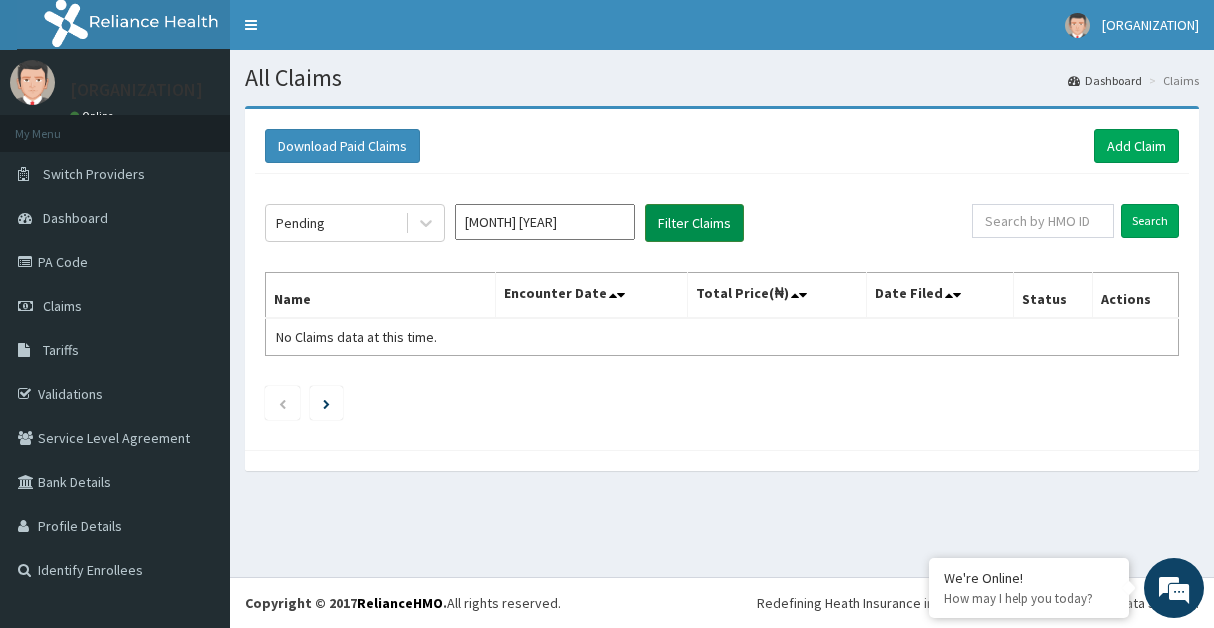 click on "Filter Claims" at bounding box center [694, 223] 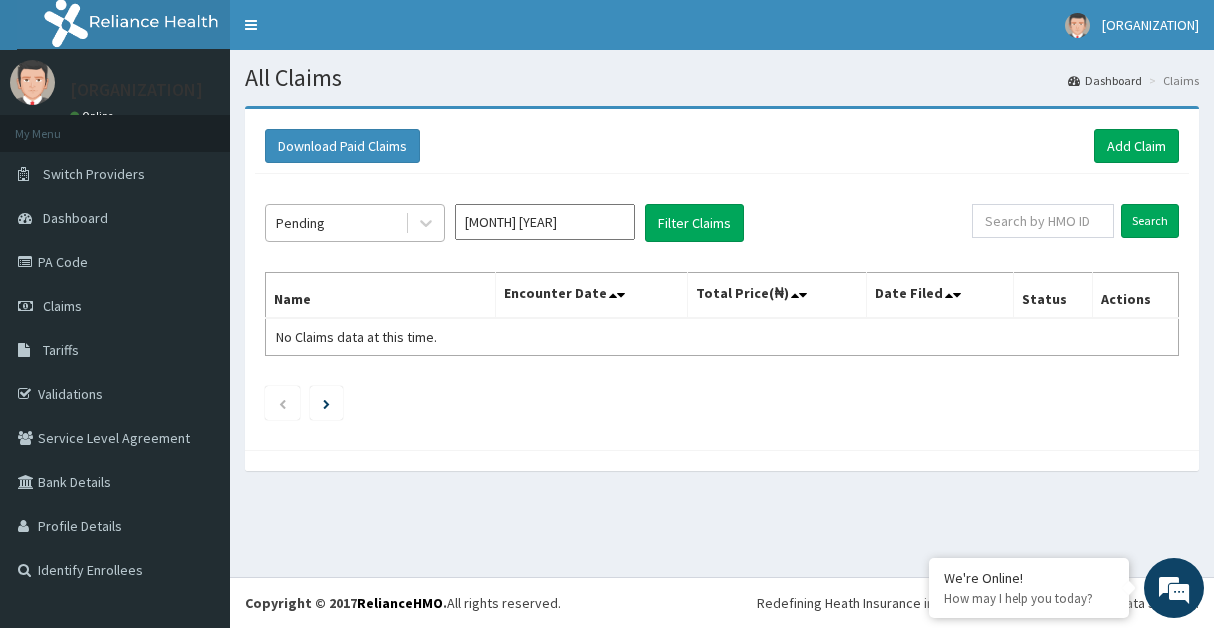 click on "Pending" at bounding box center [335, 223] 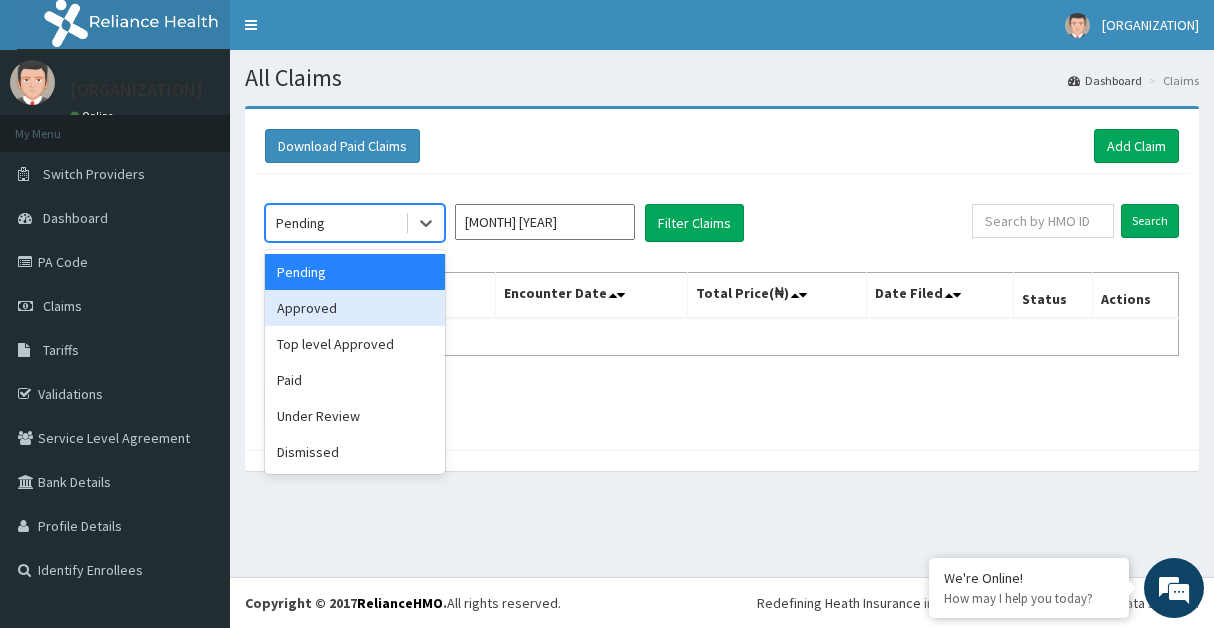click on "Approved" at bounding box center (355, 308) 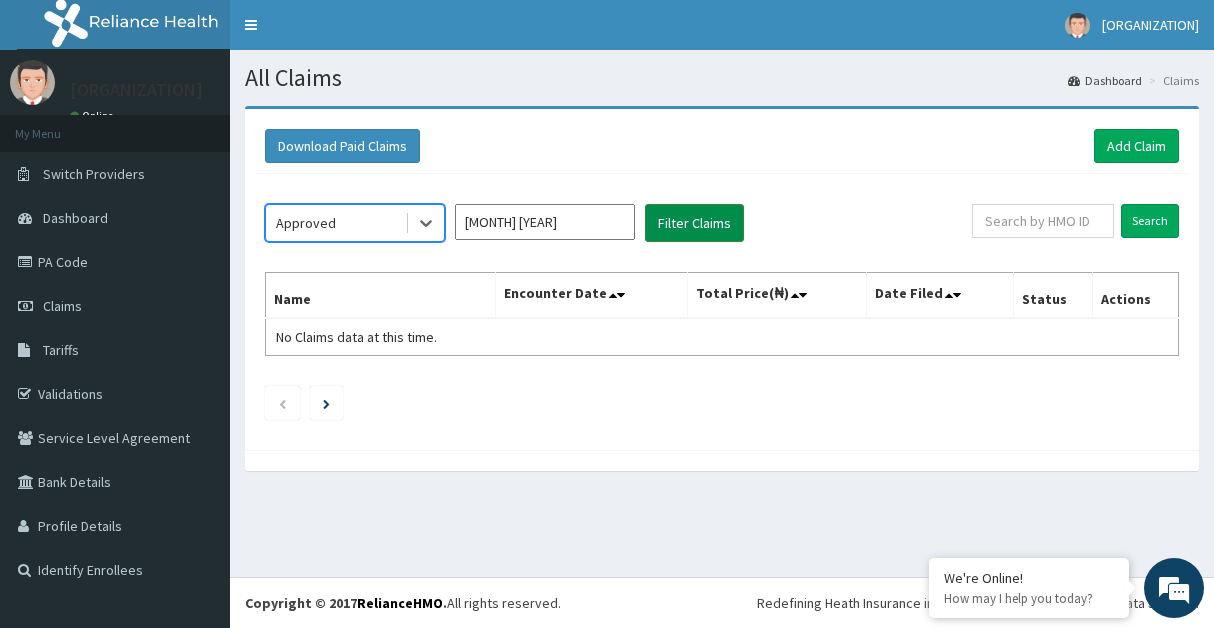 click on "Filter Claims" at bounding box center [694, 223] 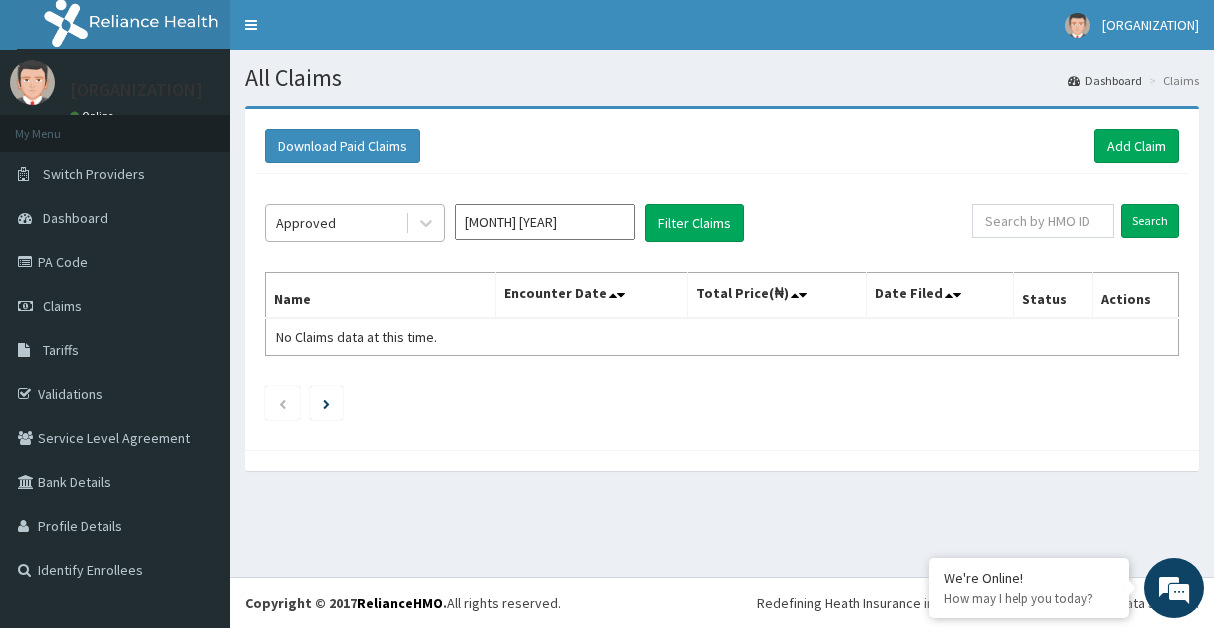 click on "Approved" at bounding box center [335, 223] 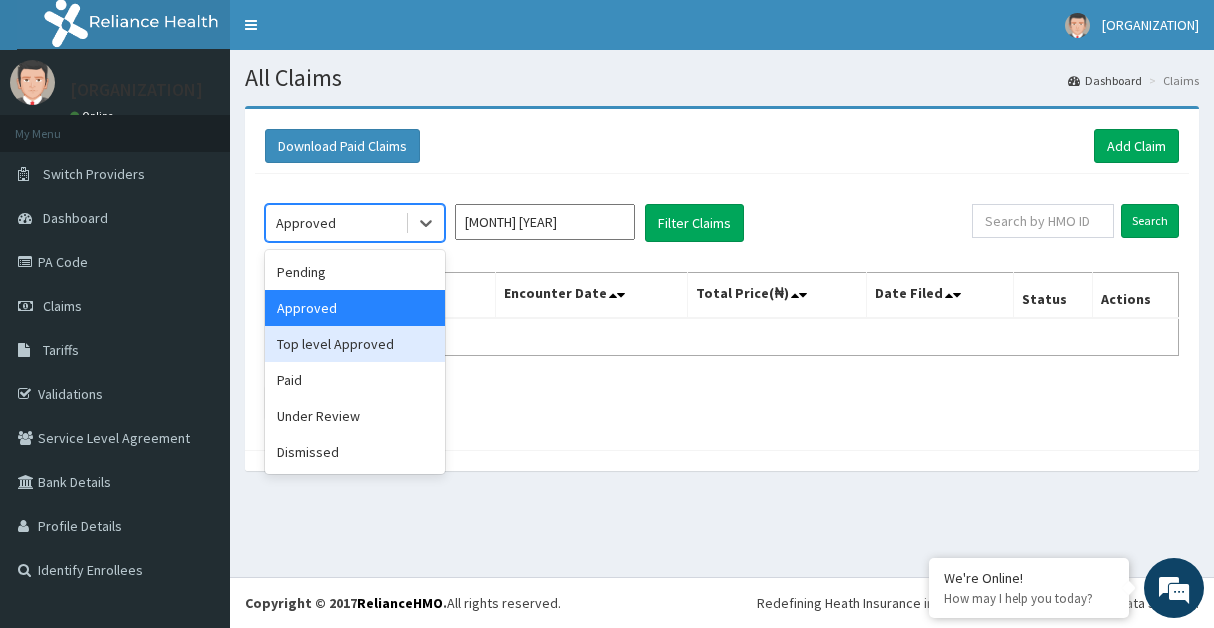 click on "Top level Approved" at bounding box center (355, 344) 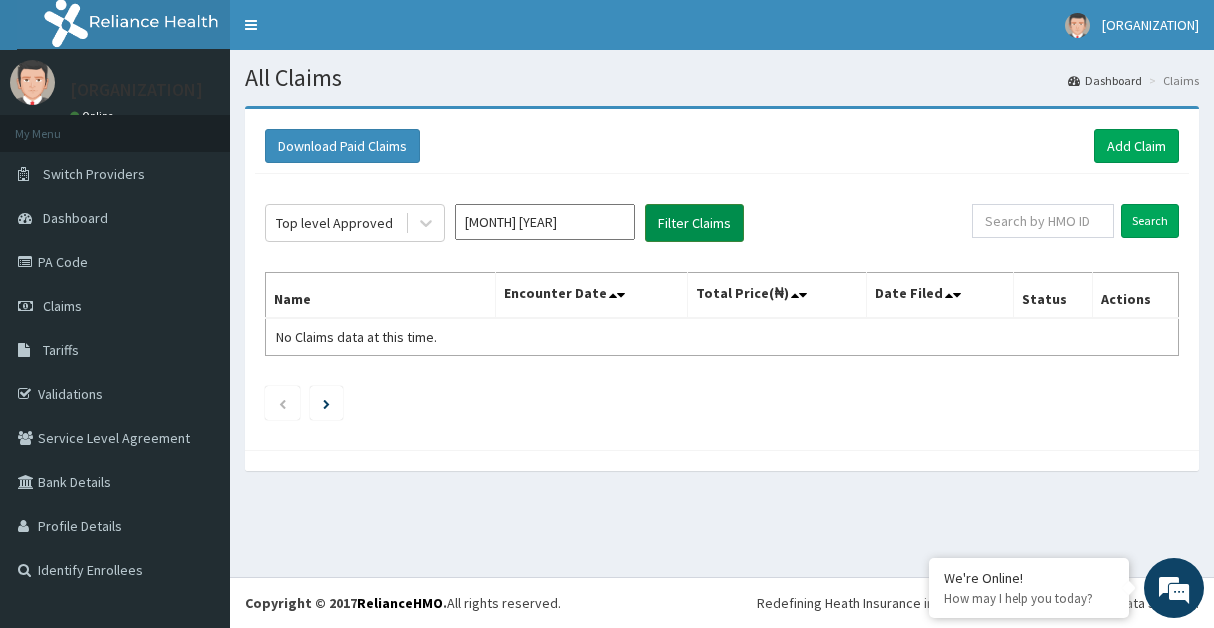 click on "Filter Claims" at bounding box center (694, 223) 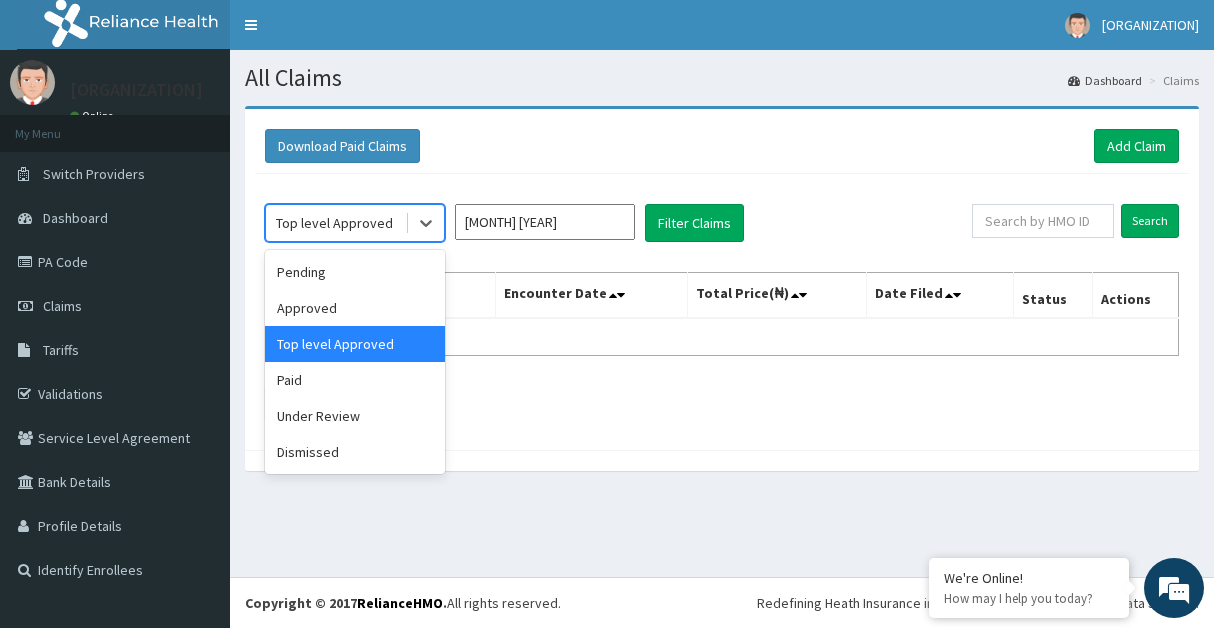 click on "Top level Approved" at bounding box center (335, 223) 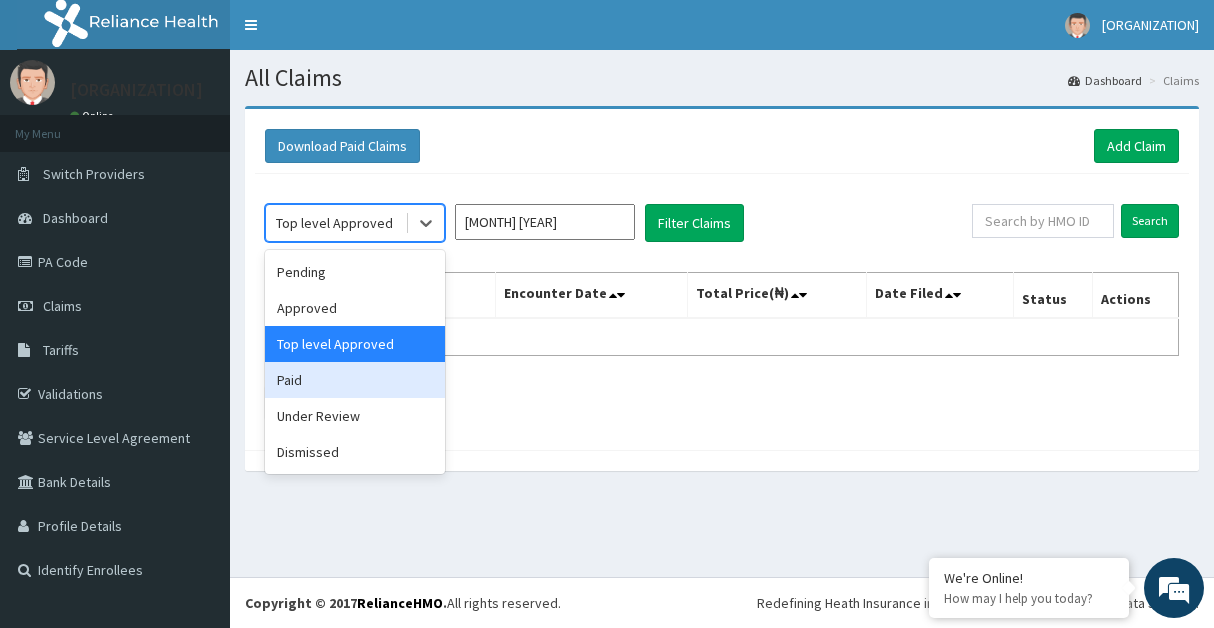 click on "Paid" at bounding box center (355, 380) 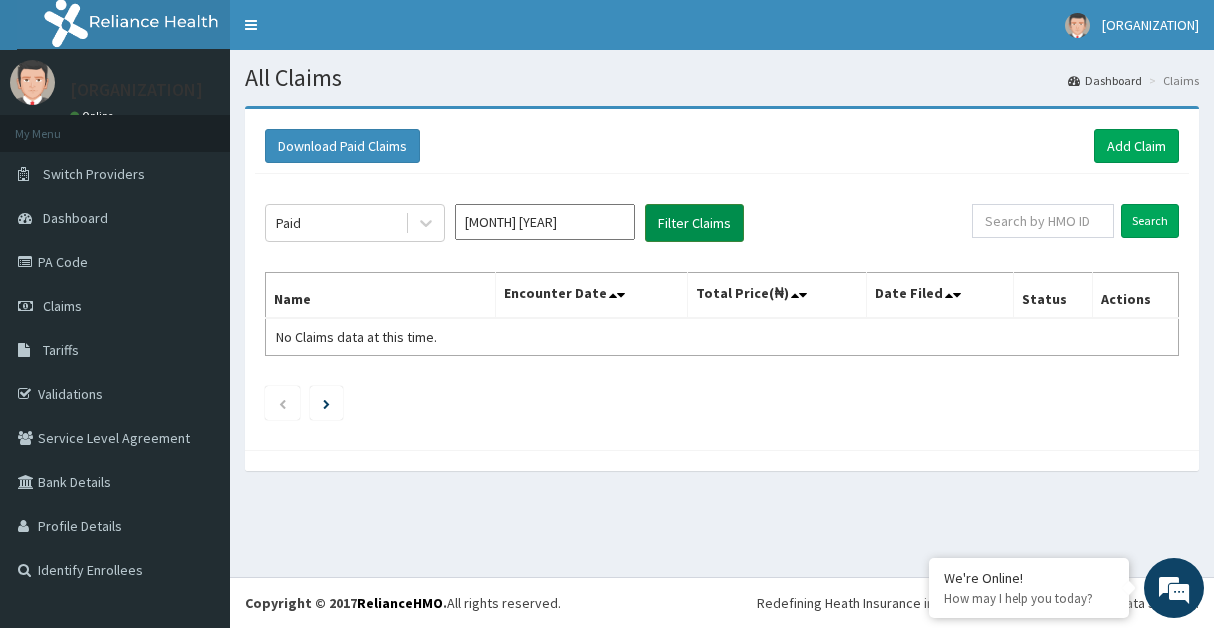 click on "Filter Claims" at bounding box center [694, 223] 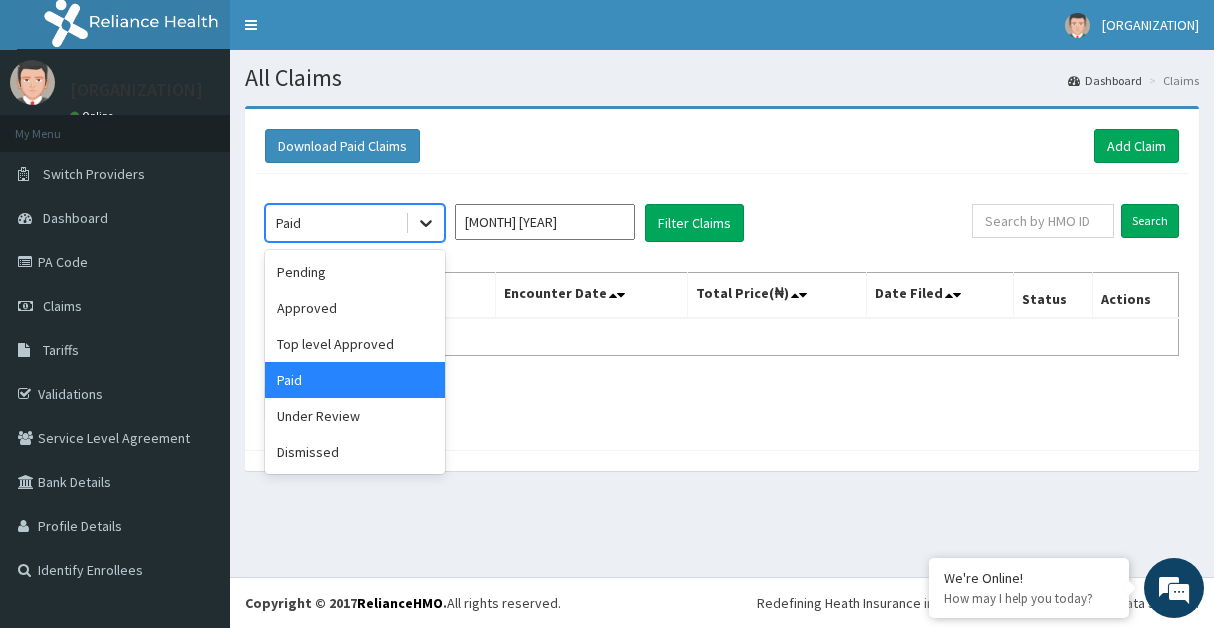 click at bounding box center (426, 223) 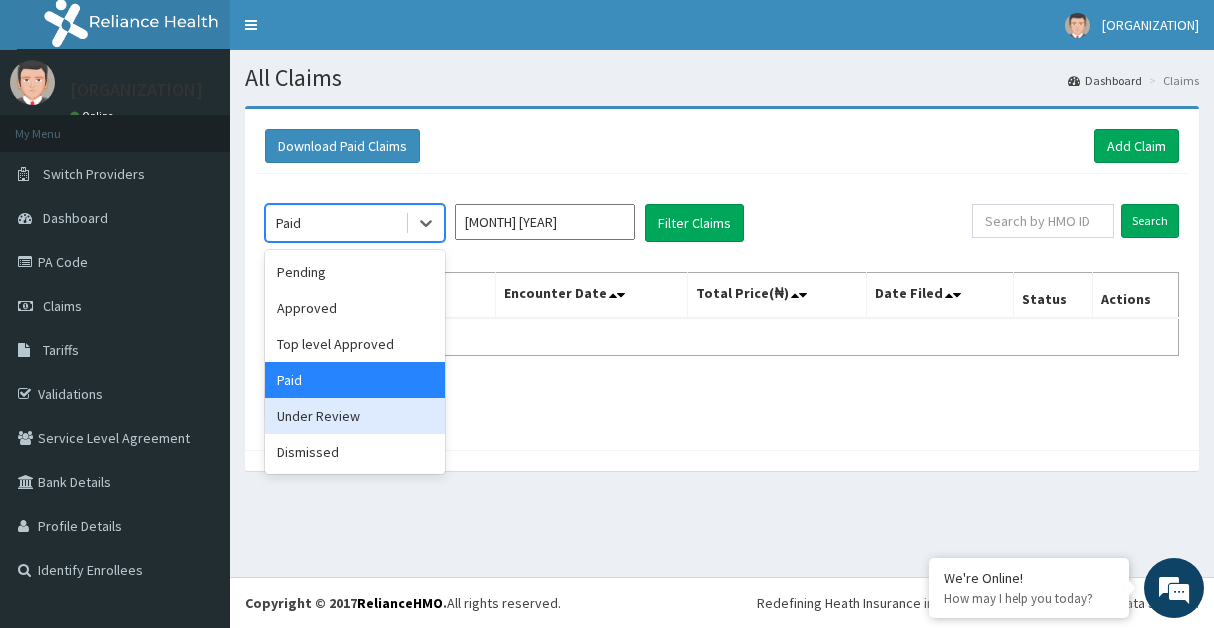 click on "Under Review" at bounding box center (355, 416) 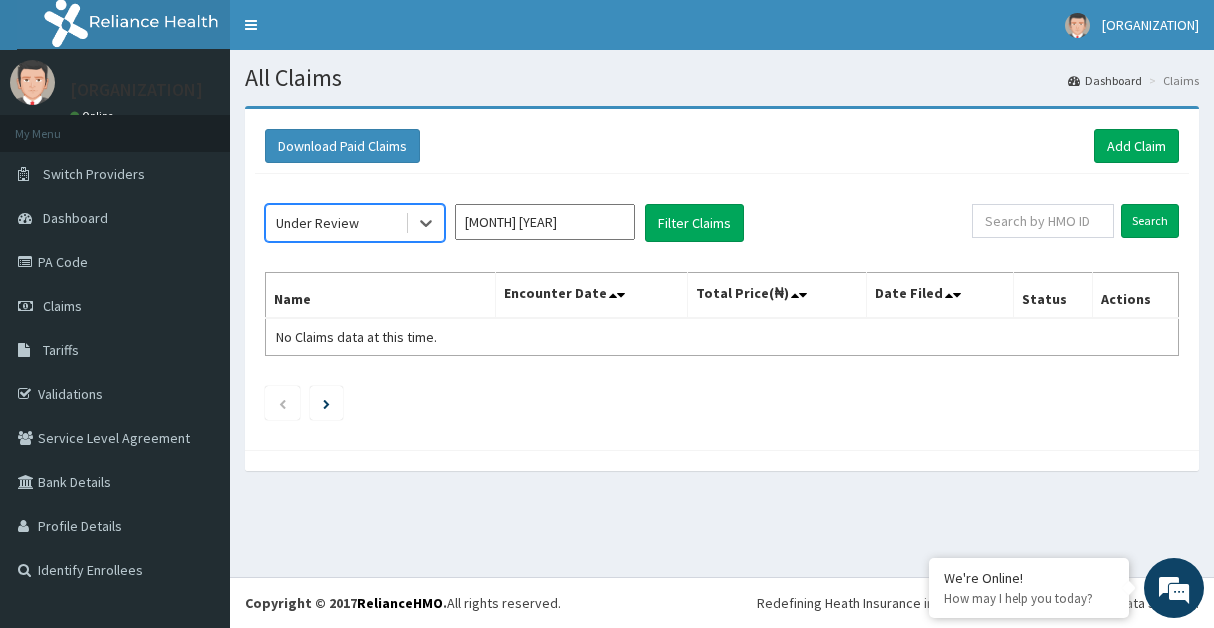 click on "Under Review" at bounding box center [335, 223] 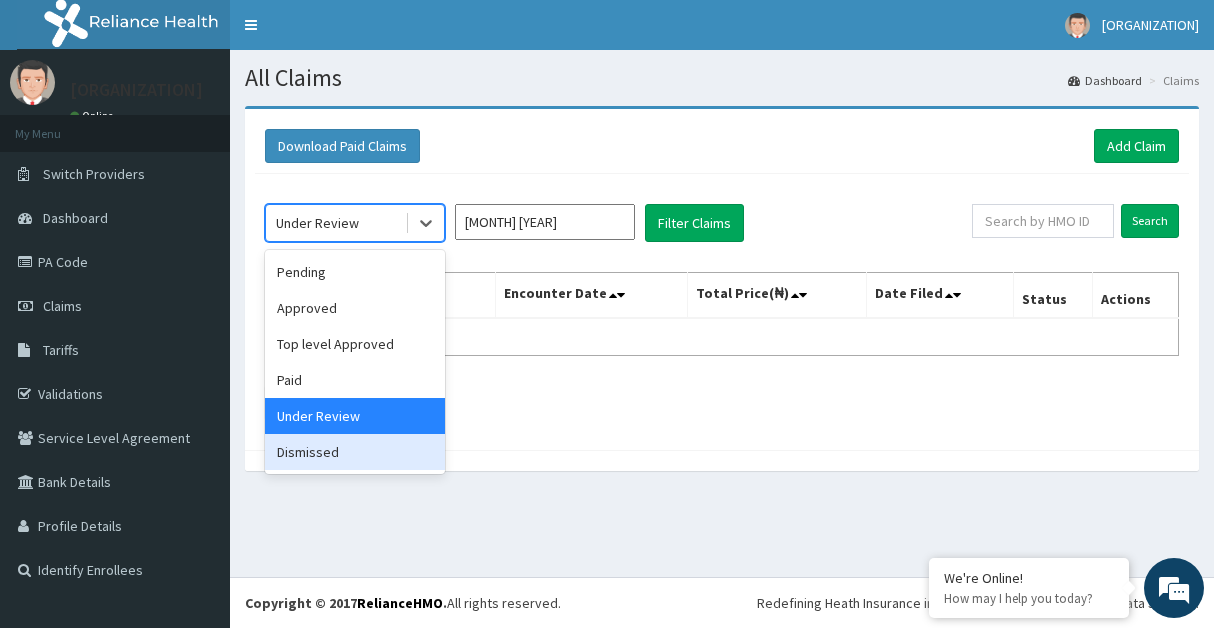 click on "Dismissed" at bounding box center [355, 452] 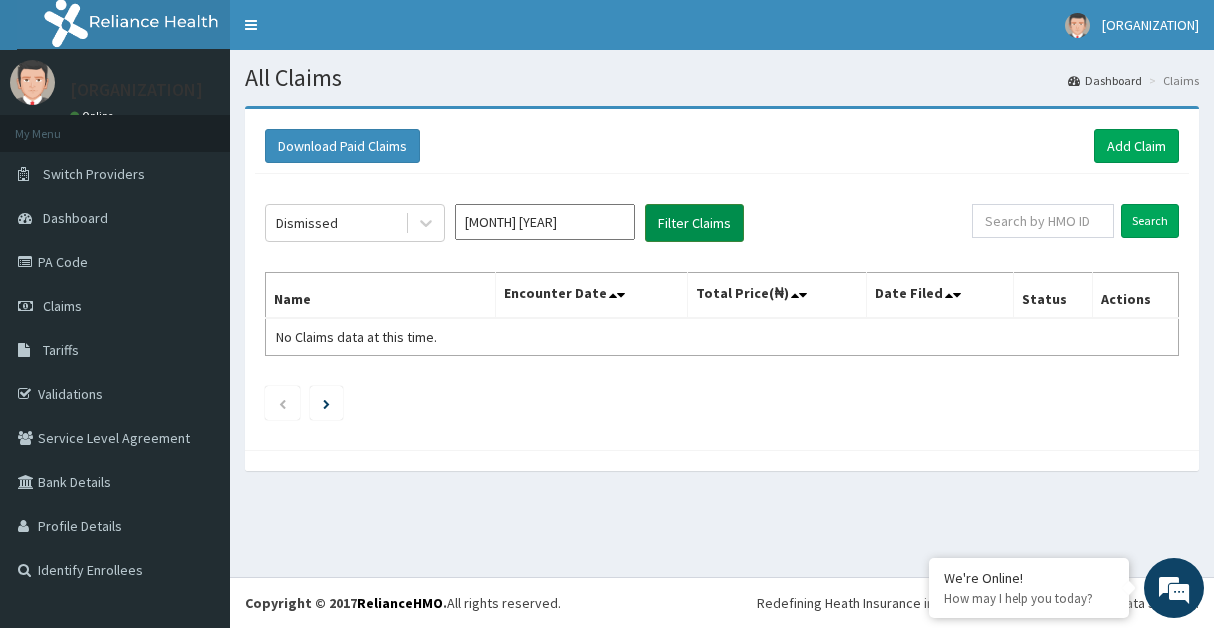 click on "Filter Claims" at bounding box center [694, 223] 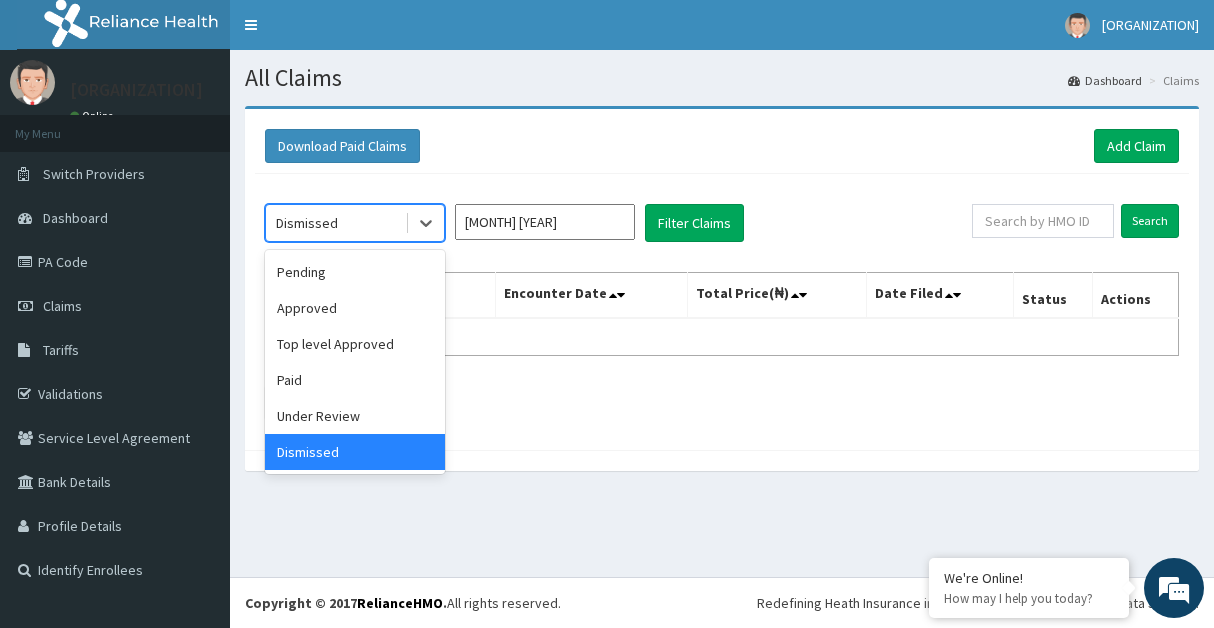 click on "Dismissed" at bounding box center [335, 223] 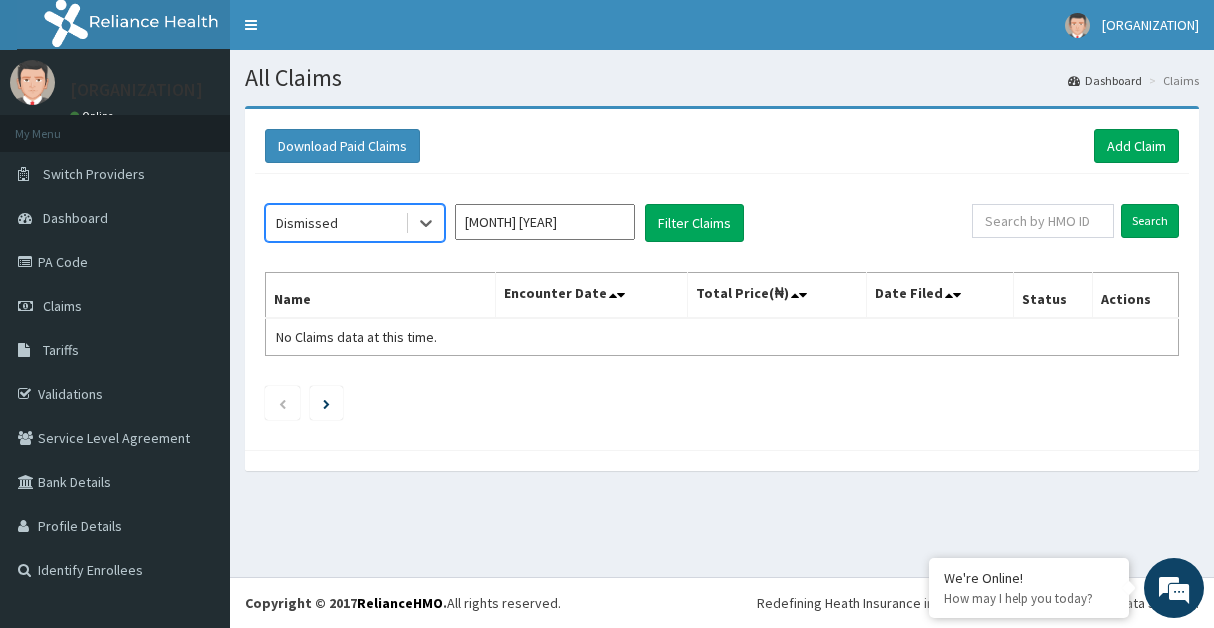 click on "Dismissed" at bounding box center [335, 223] 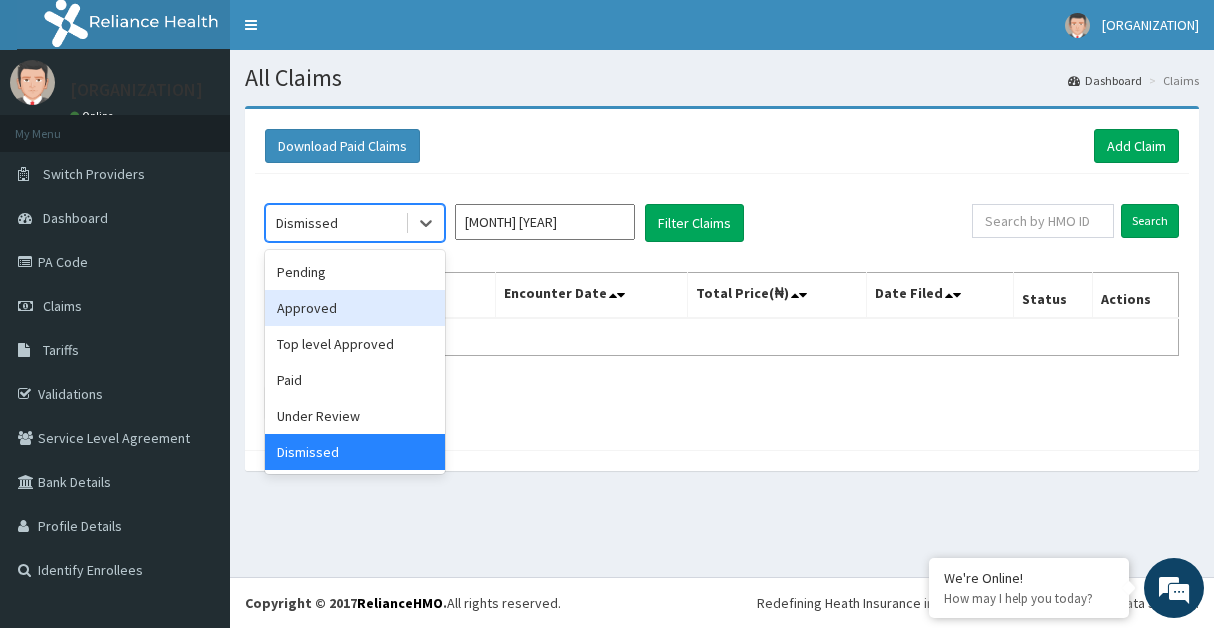 click on "Approved" at bounding box center [355, 308] 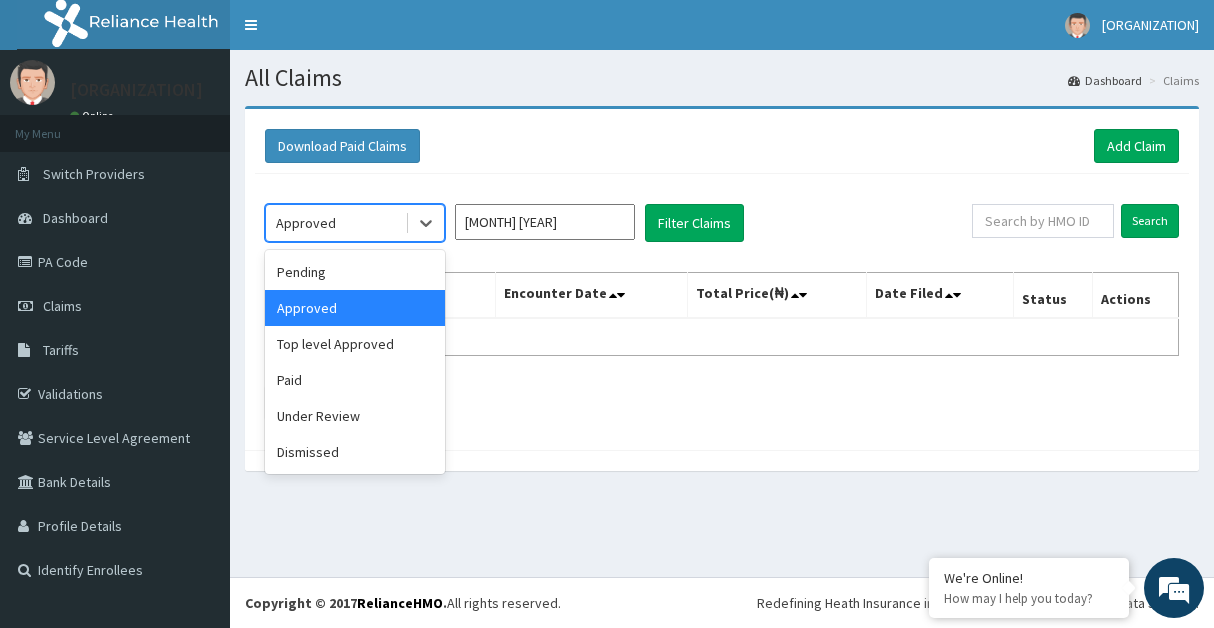click on "Approved" at bounding box center [335, 223] 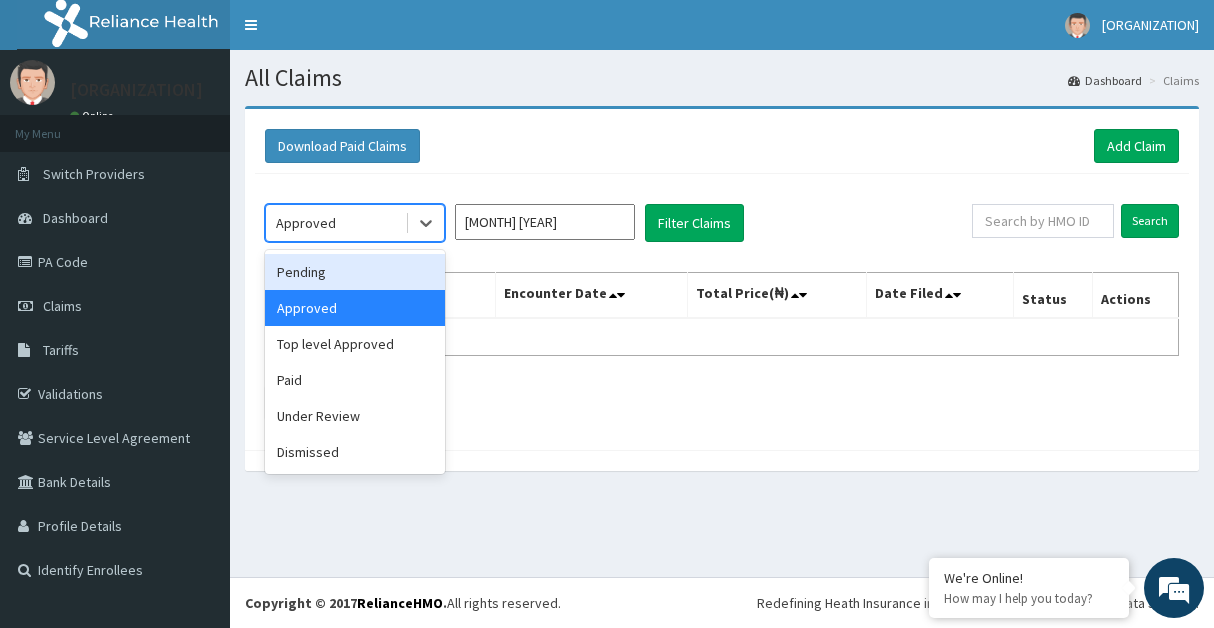 click on "Pending" at bounding box center (355, 272) 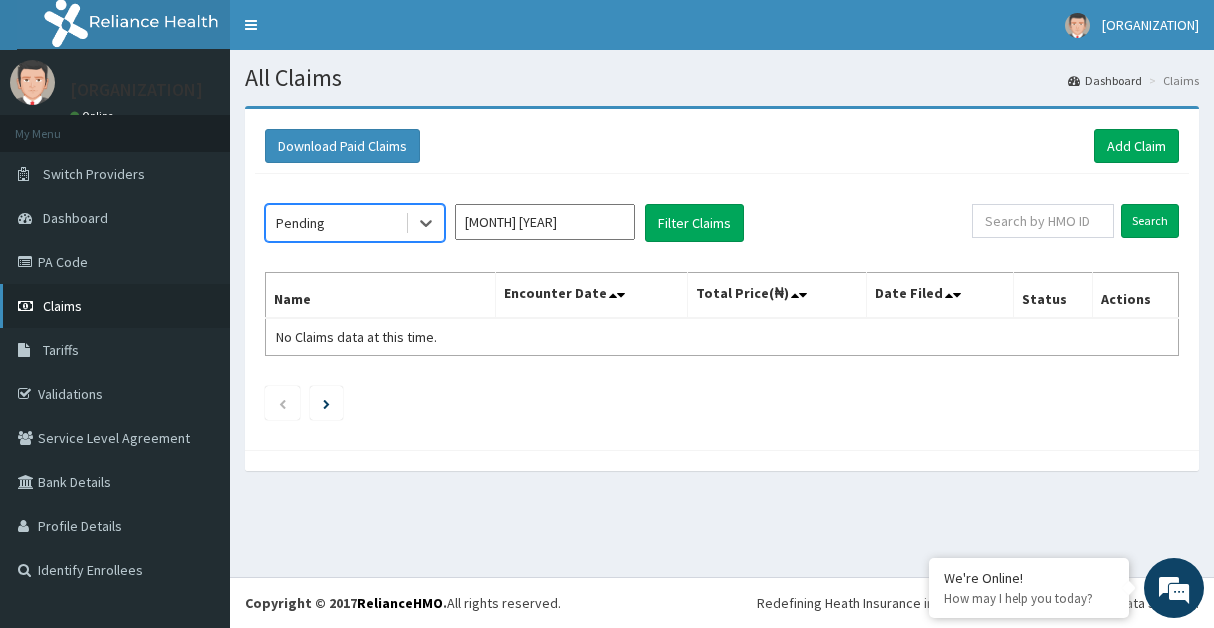 click on "Claims" at bounding box center [115, 306] 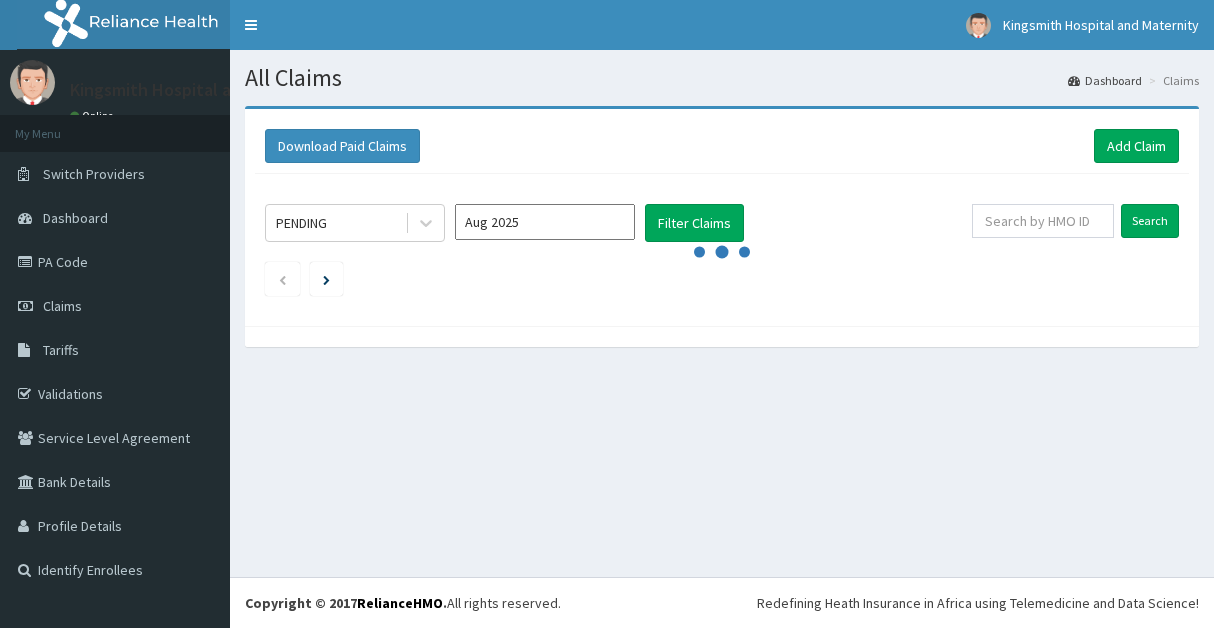 scroll, scrollTop: 0, scrollLeft: 0, axis: both 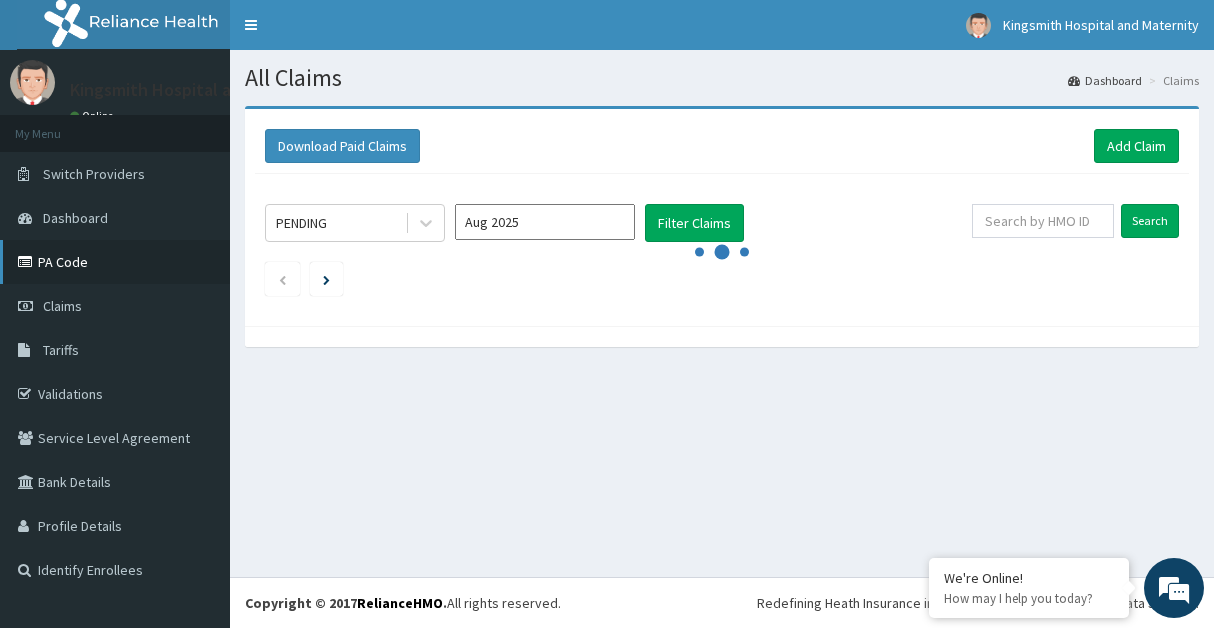 click on "PA Code" at bounding box center [115, 262] 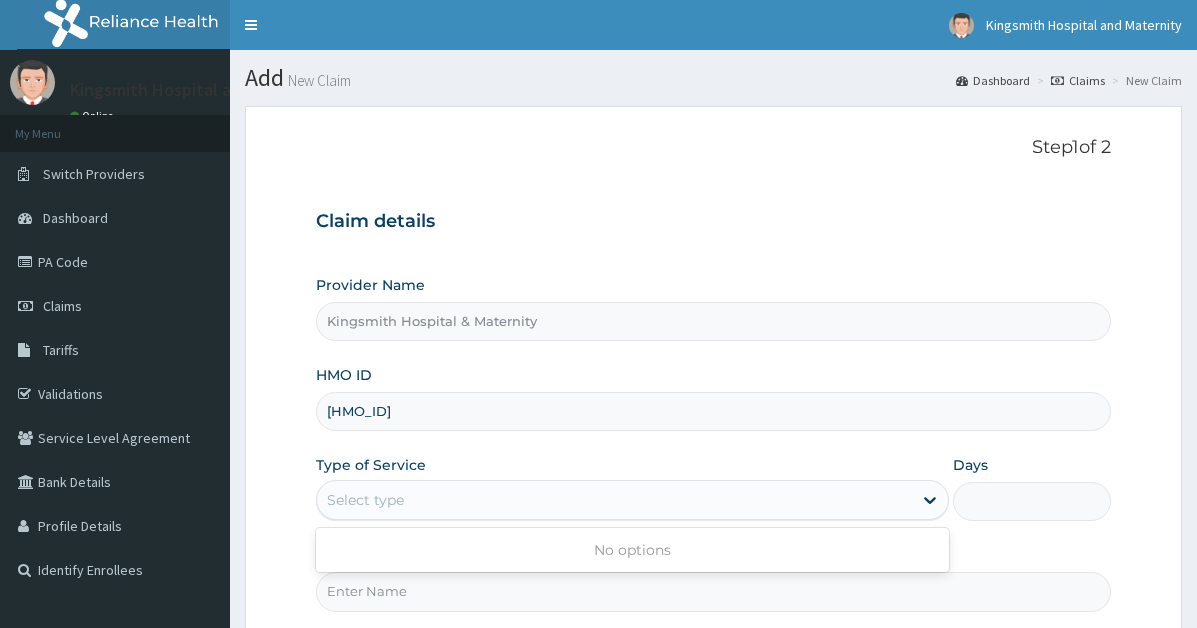 scroll, scrollTop: 0, scrollLeft: 0, axis: both 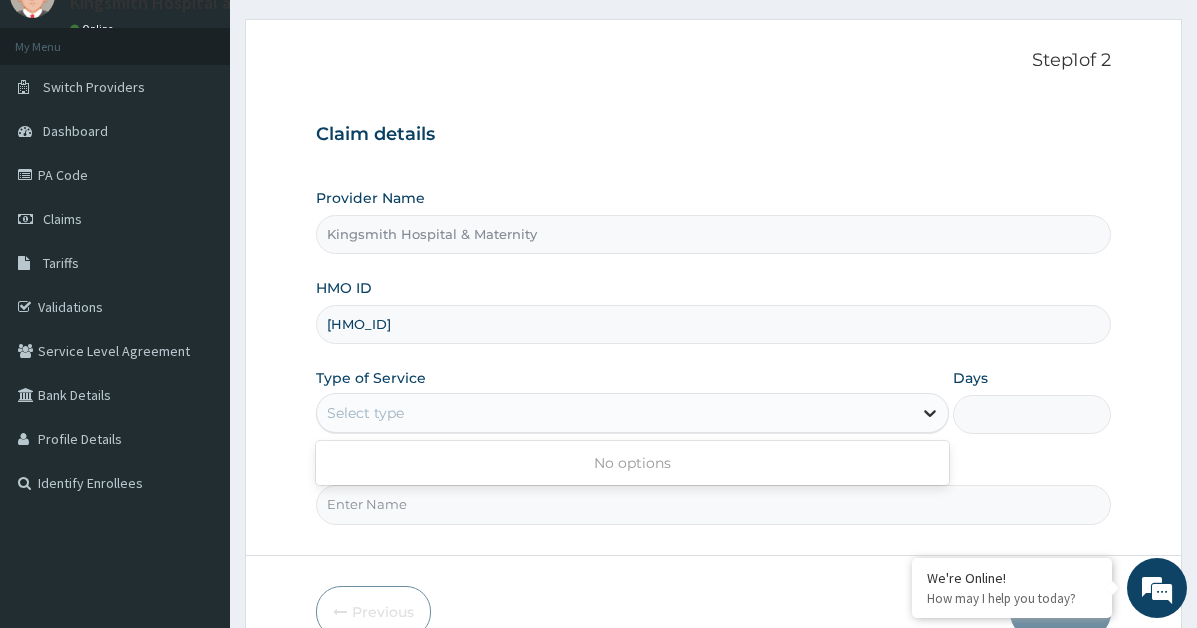 click 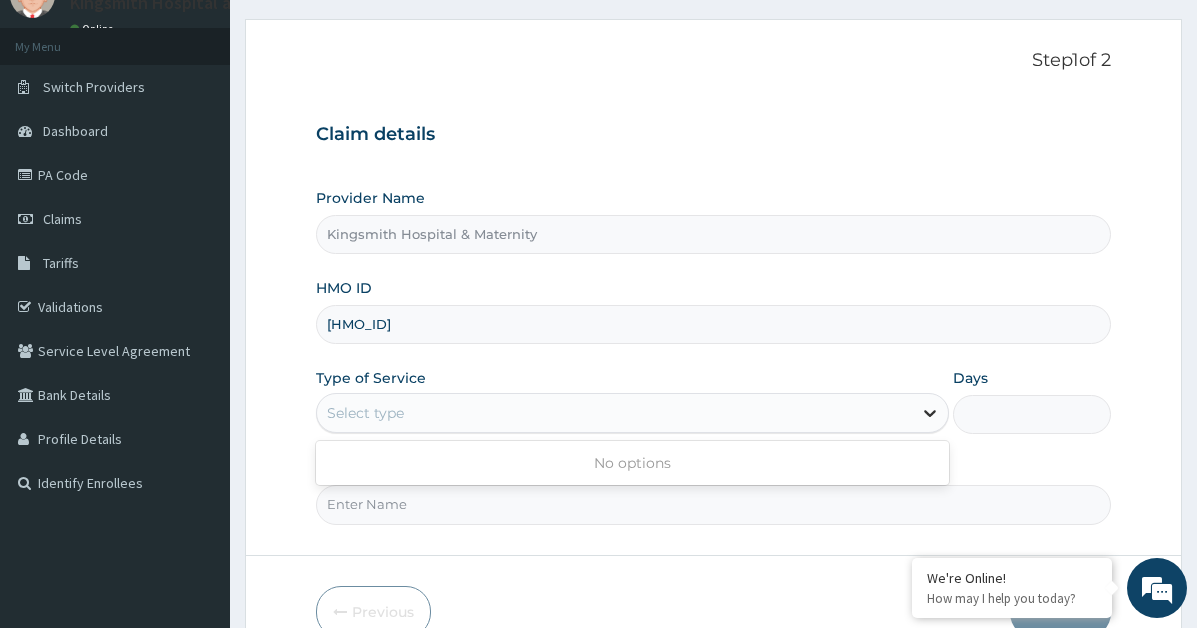 click 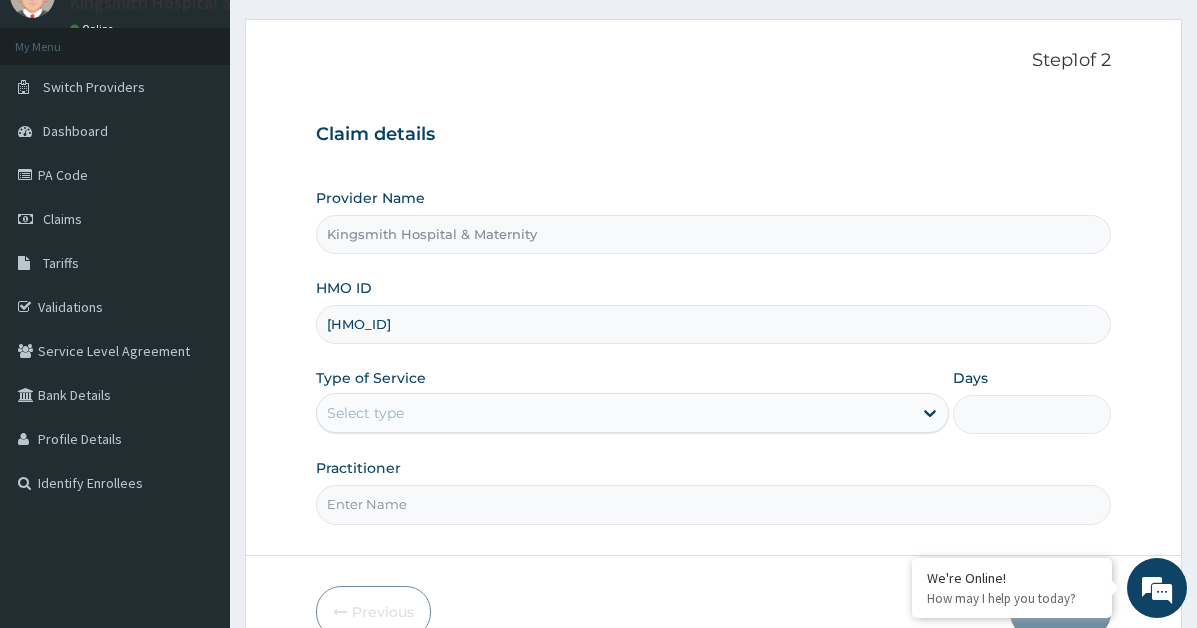 click on "Step  1  of 2 Claim details Provider Name [BRAND] & Maternity HMO ID [HMO_ID] Type of Service Select type Days Practitioner     Previous   Next" at bounding box center [713, 343] 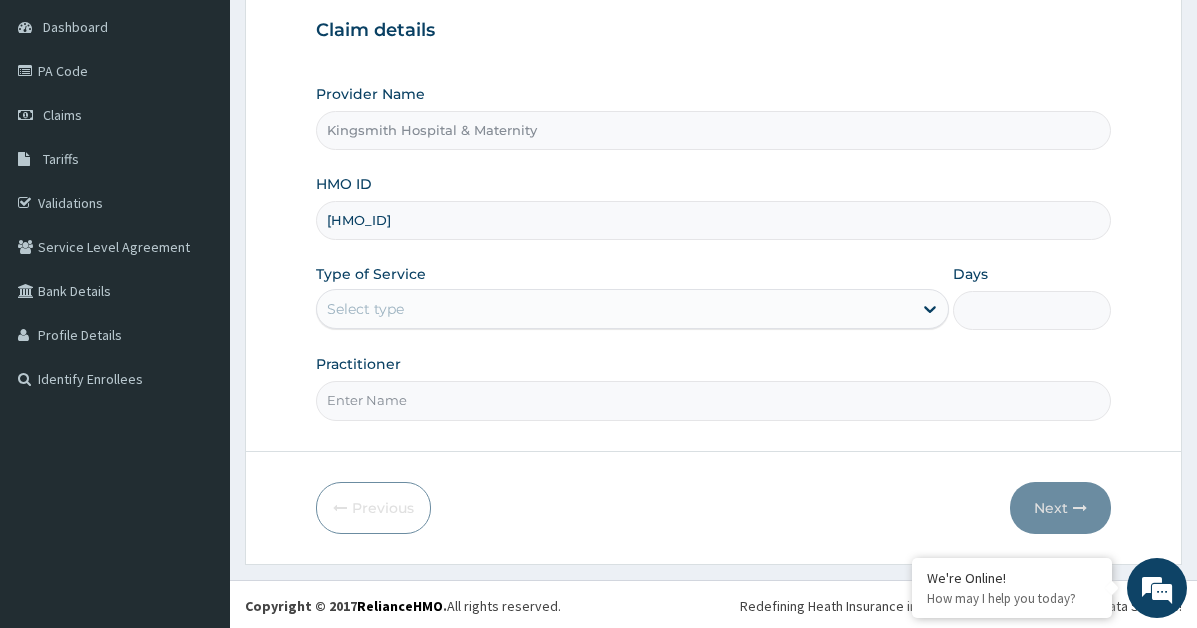 scroll, scrollTop: 194, scrollLeft: 0, axis: vertical 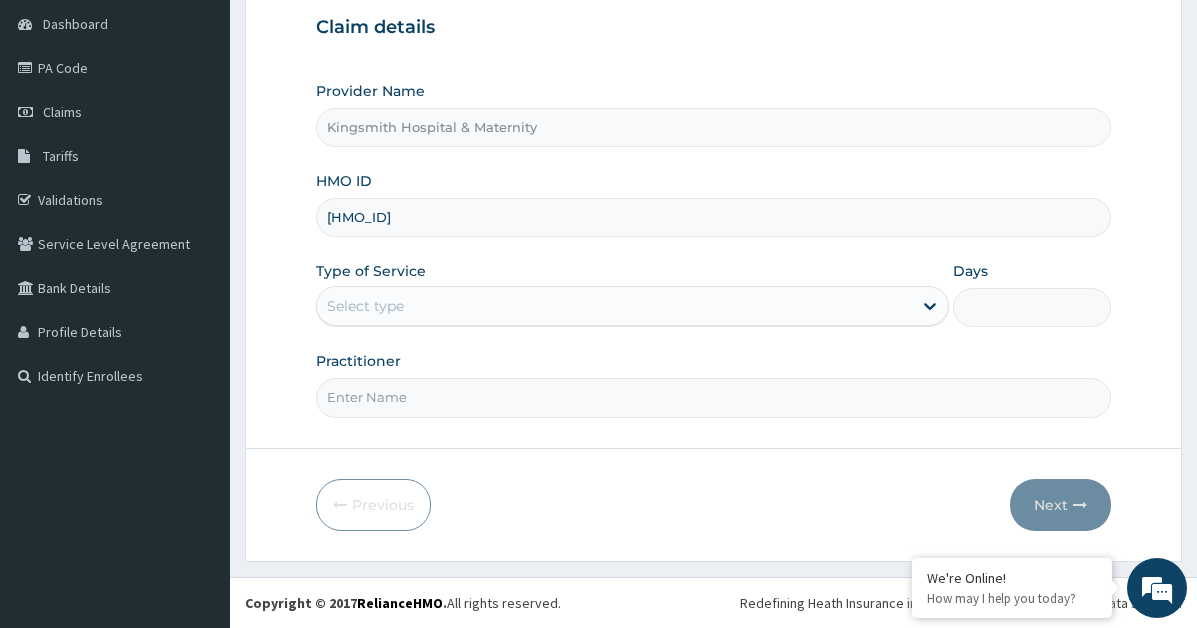 click on "Practitioner" at bounding box center [713, 397] 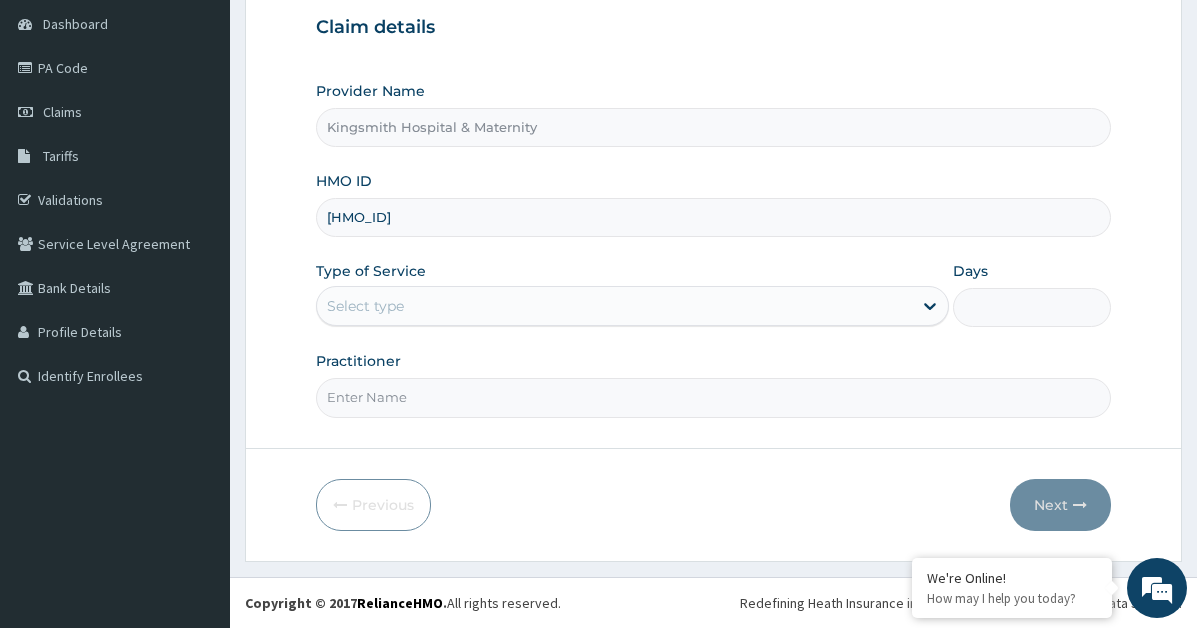type on "Dr.[LAST] [INITIAL].[INITIAL]" 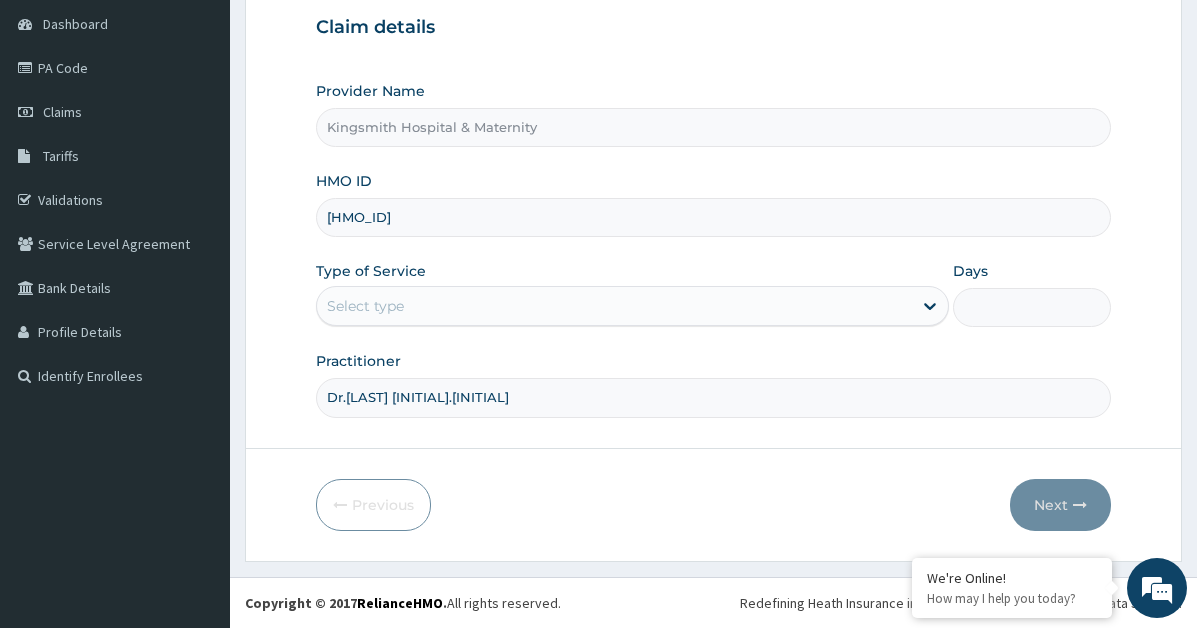click on "Type of Service Select type" at bounding box center [632, 294] 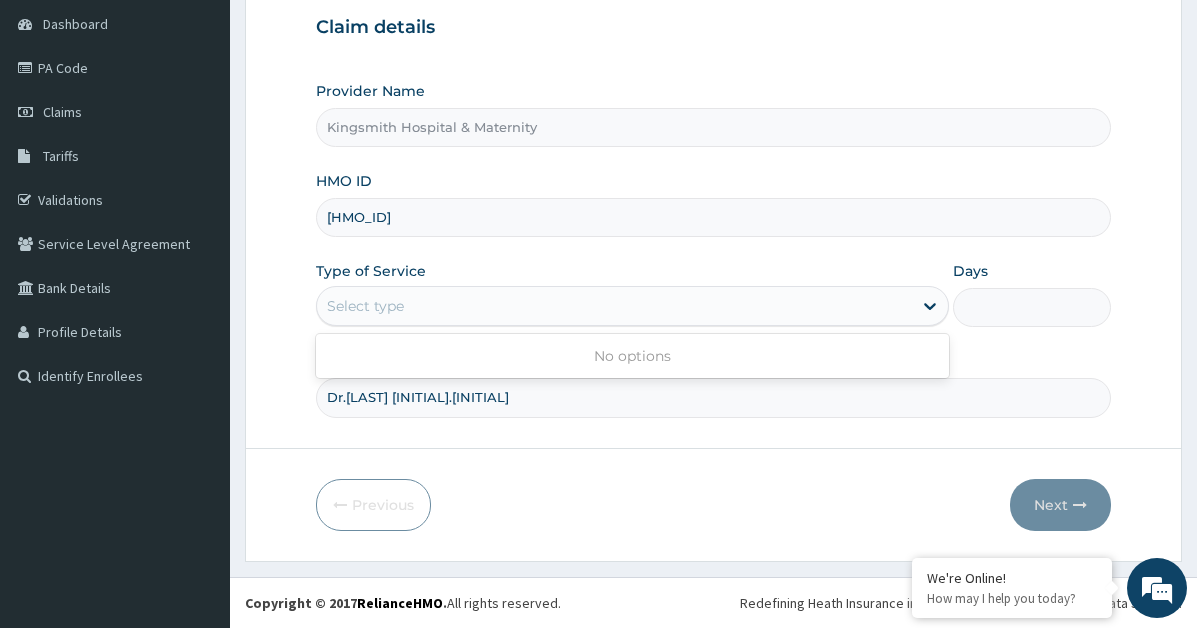 click on "Select type" at bounding box center [614, 306] 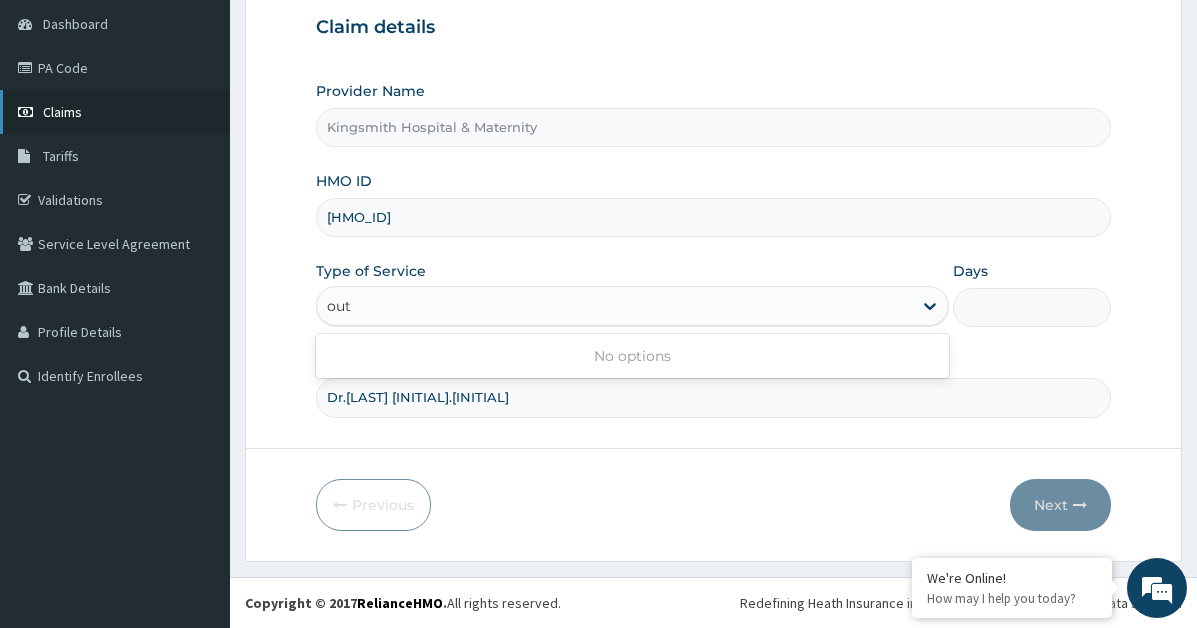type on "out" 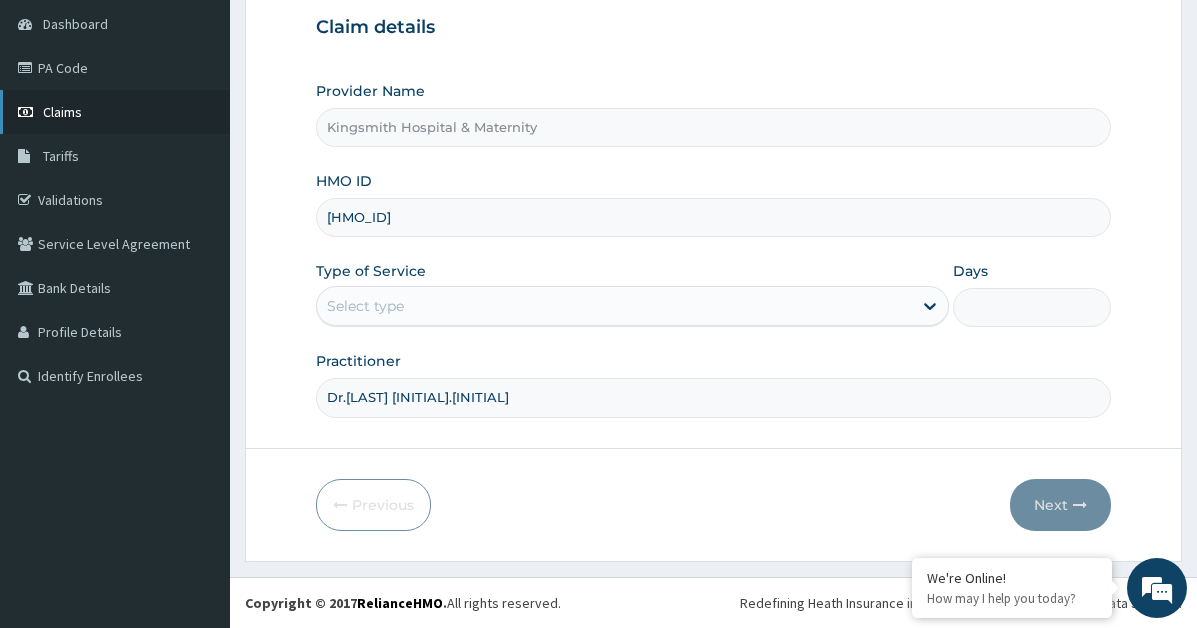 click on "Claims" at bounding box center [115, 112] 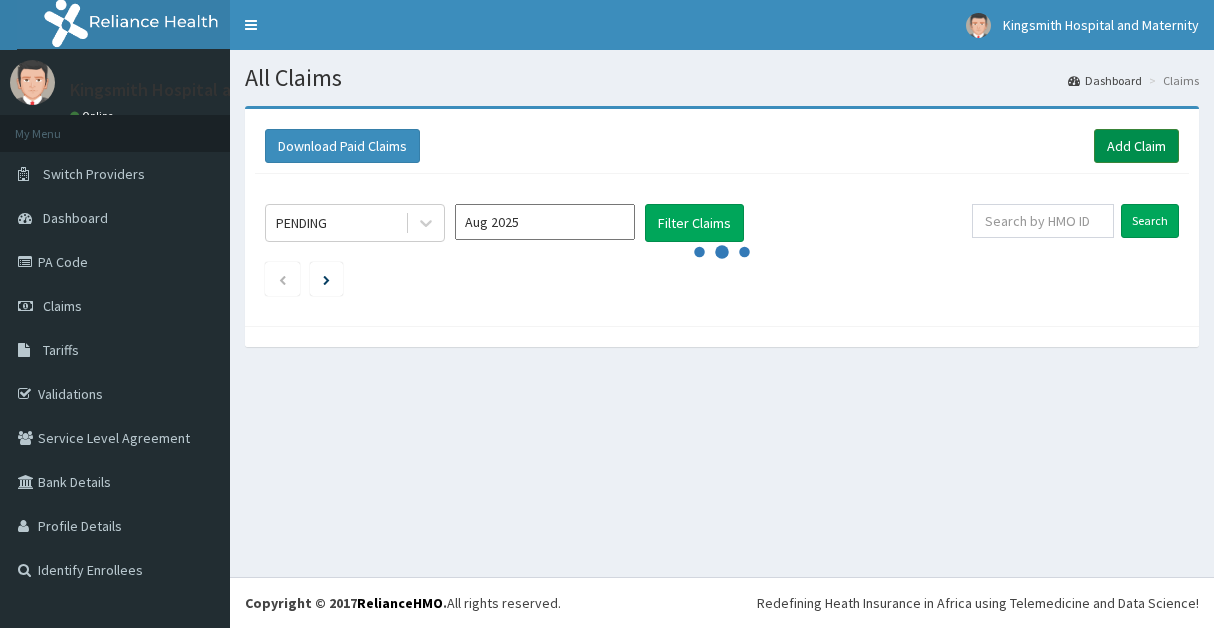 scroll, scrollTop: 0, scrollLeft: 0, axis: both 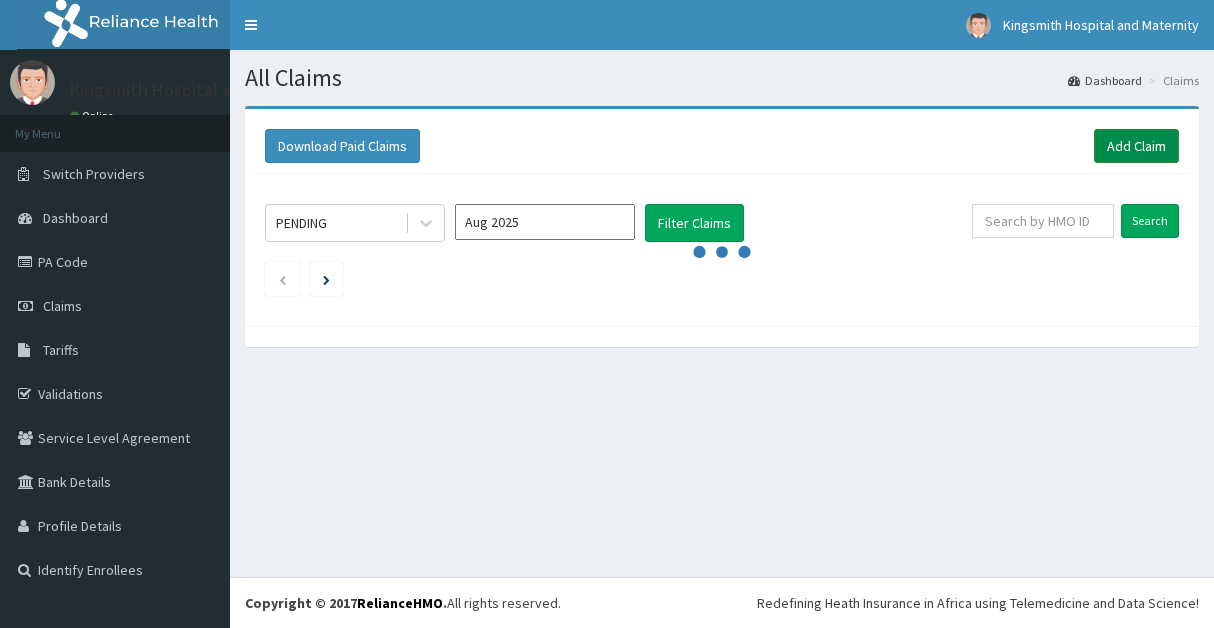 click on "Add Claim" at bounding box center (1136, 146) 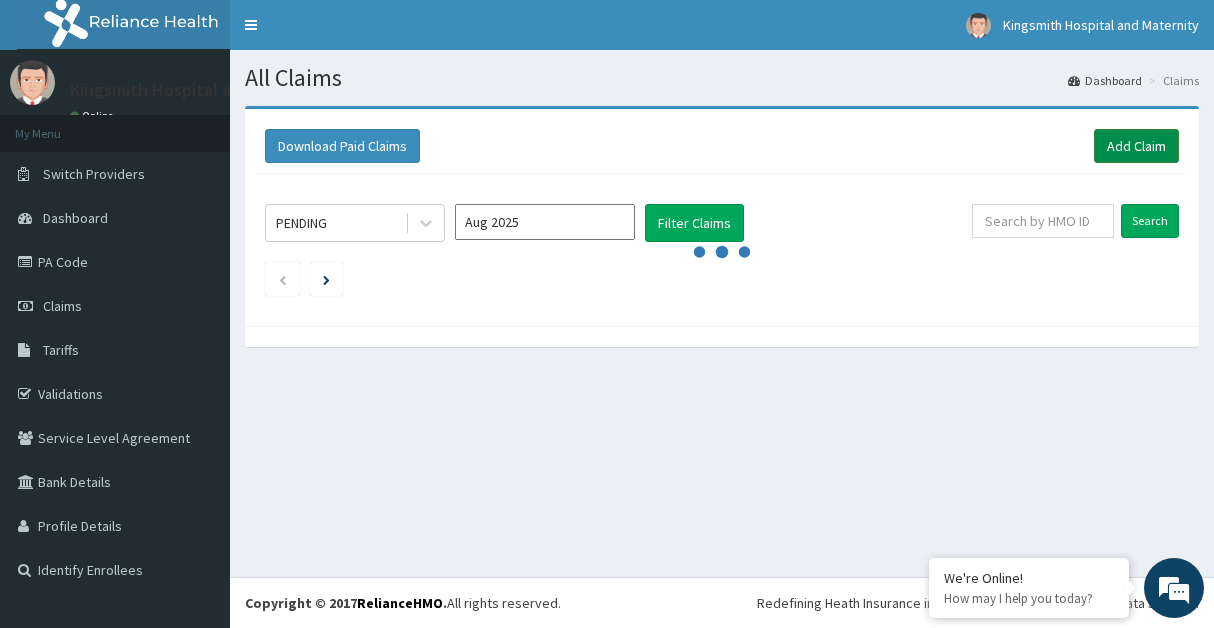 scroll, scrollTop: 0, scrollLeft: 0, axis: both 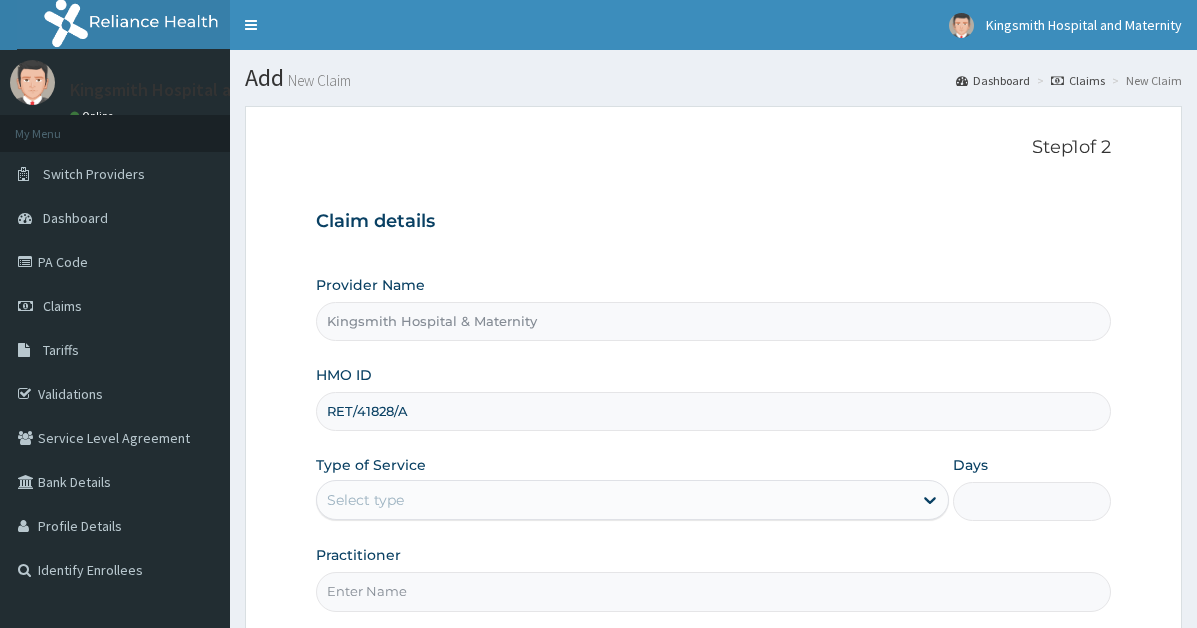 click on "RET/41828/A" at bounding box center (713, 411) 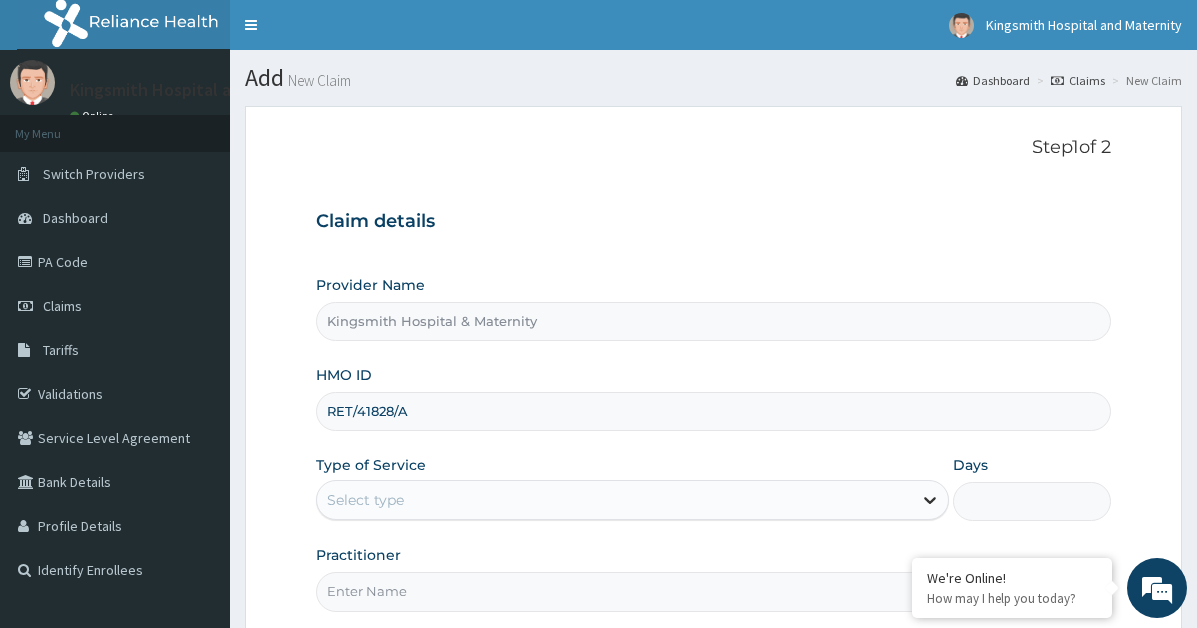 click 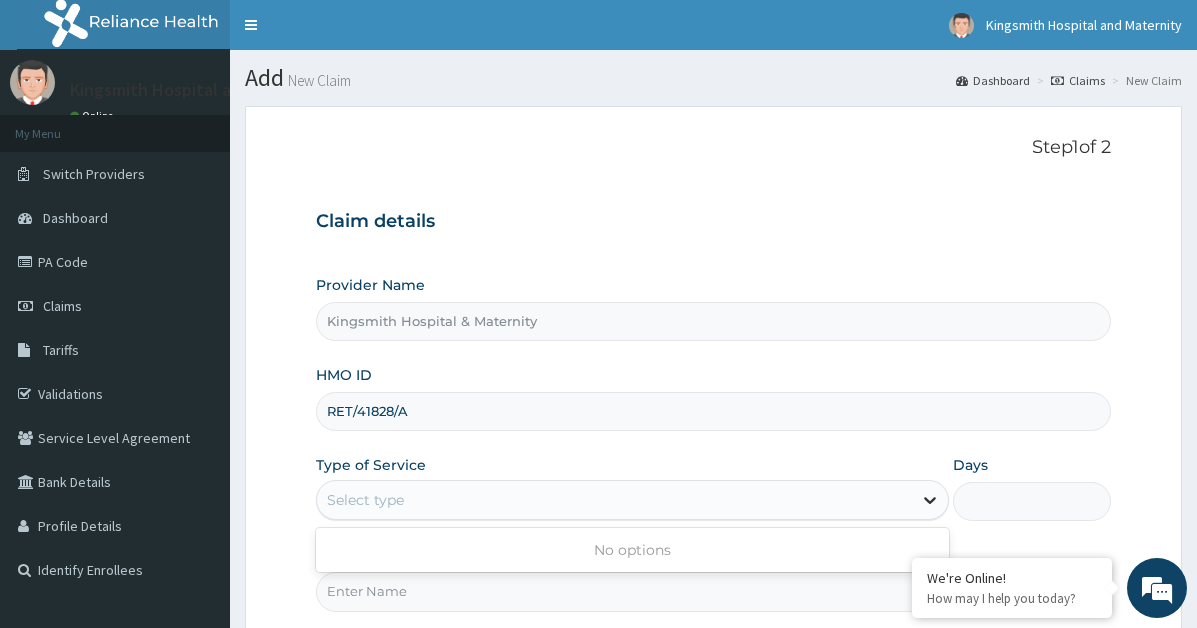 click 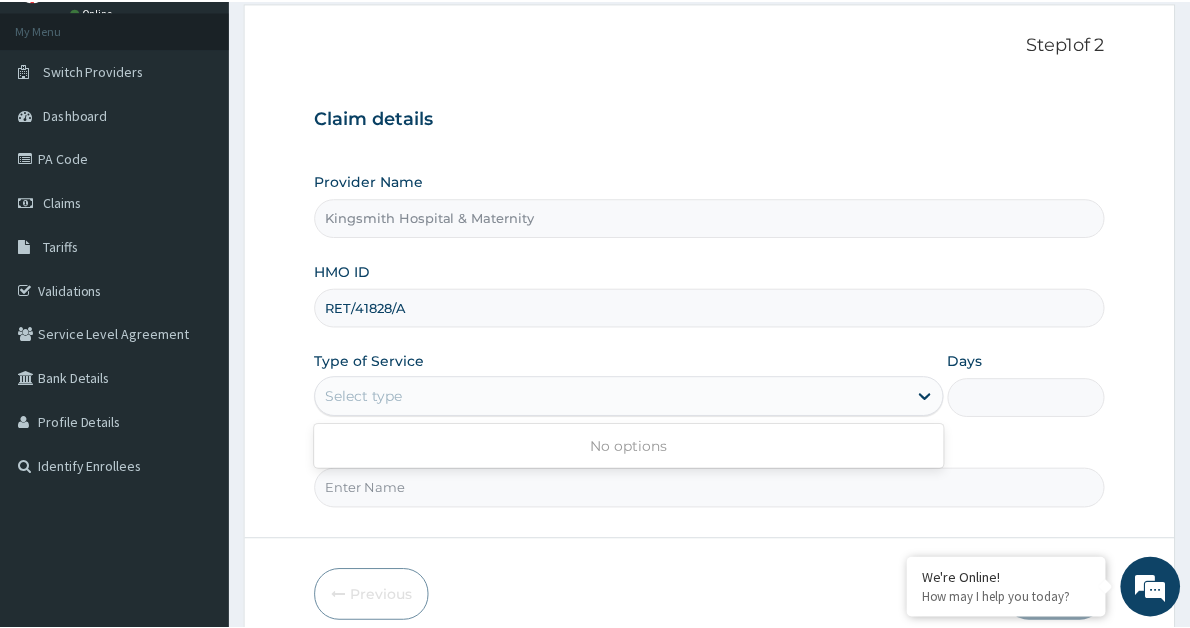 scroll, scrollTop: 137, scrollLeft: 0, axis: vertical 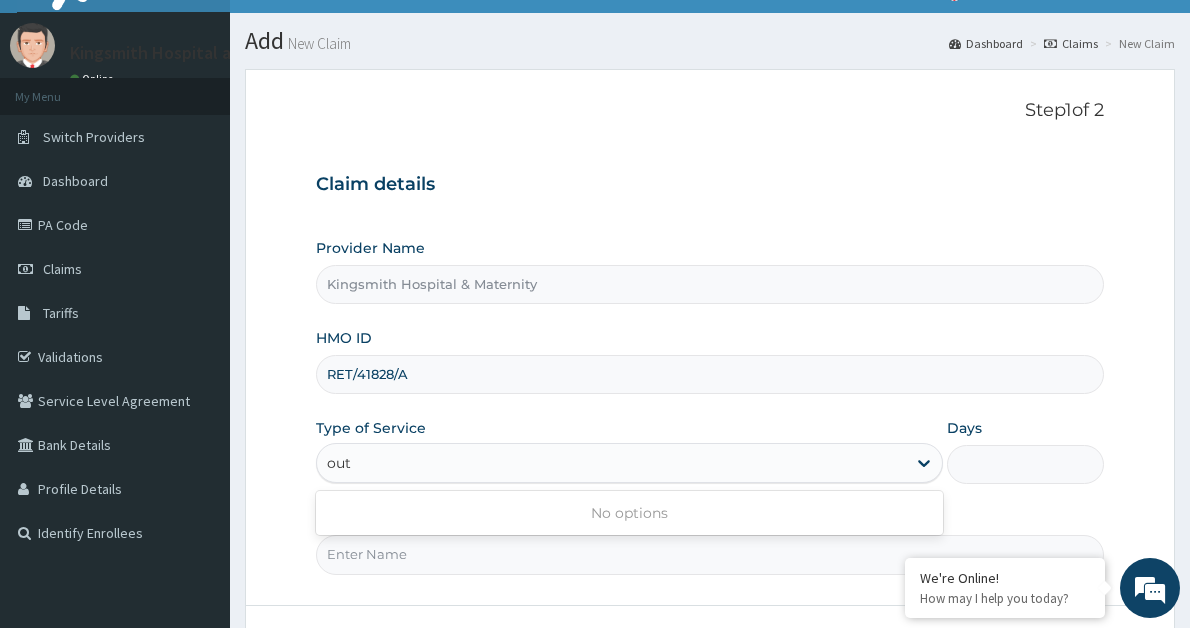 type on "out" 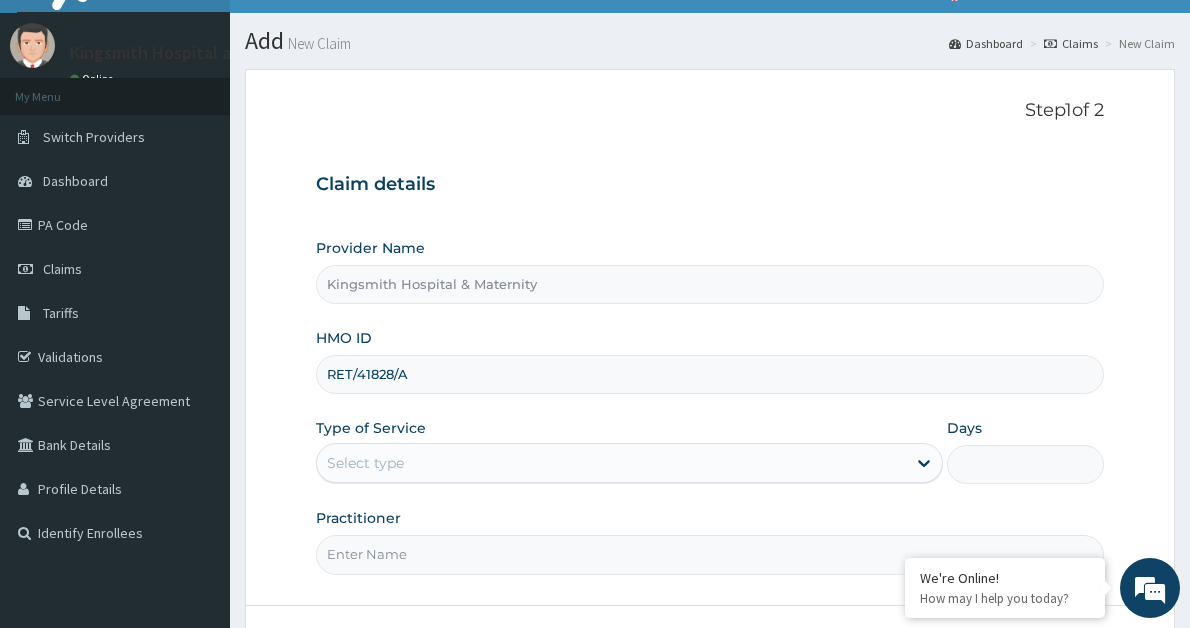click on "Kingsmith Hospital and Maternity" at bounding box center (200, 53) 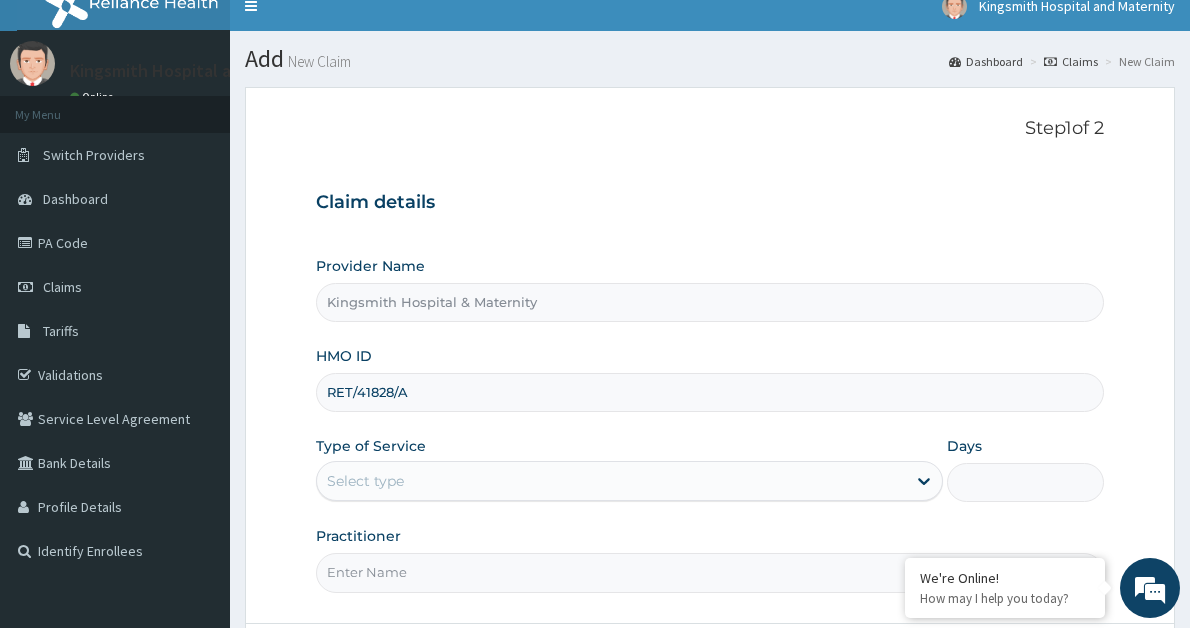 scroll, scrollTop: 18, scrollLeft: 0, axis: vertical 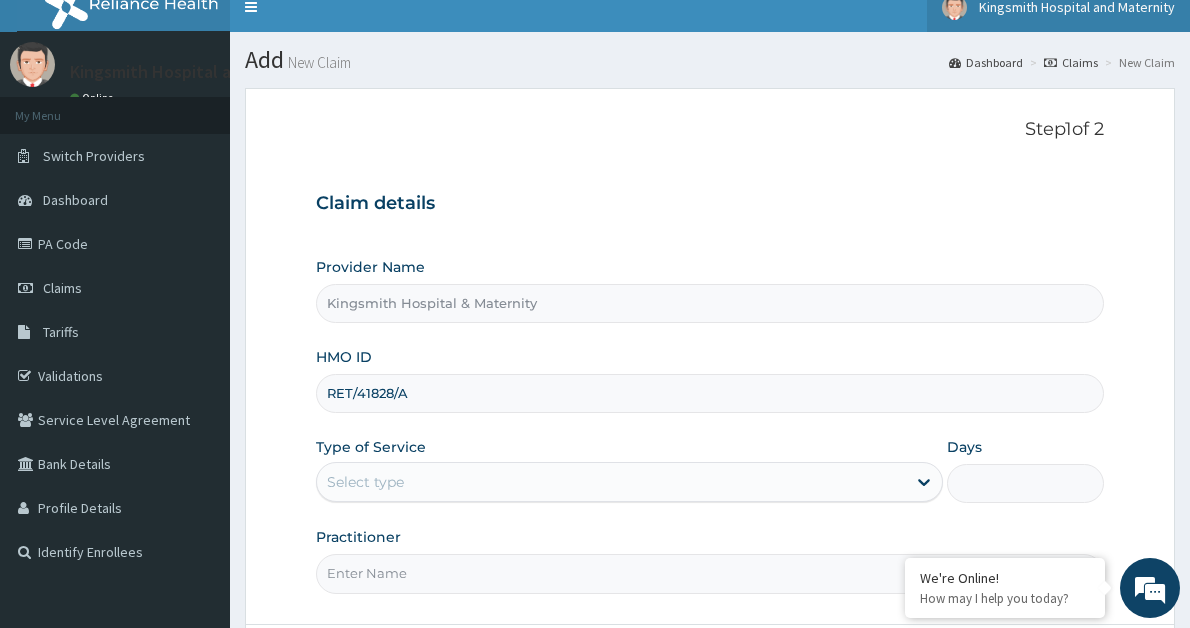 click on "Kingsmith Hospital and Maternity" at bounding box center (1077, 7) 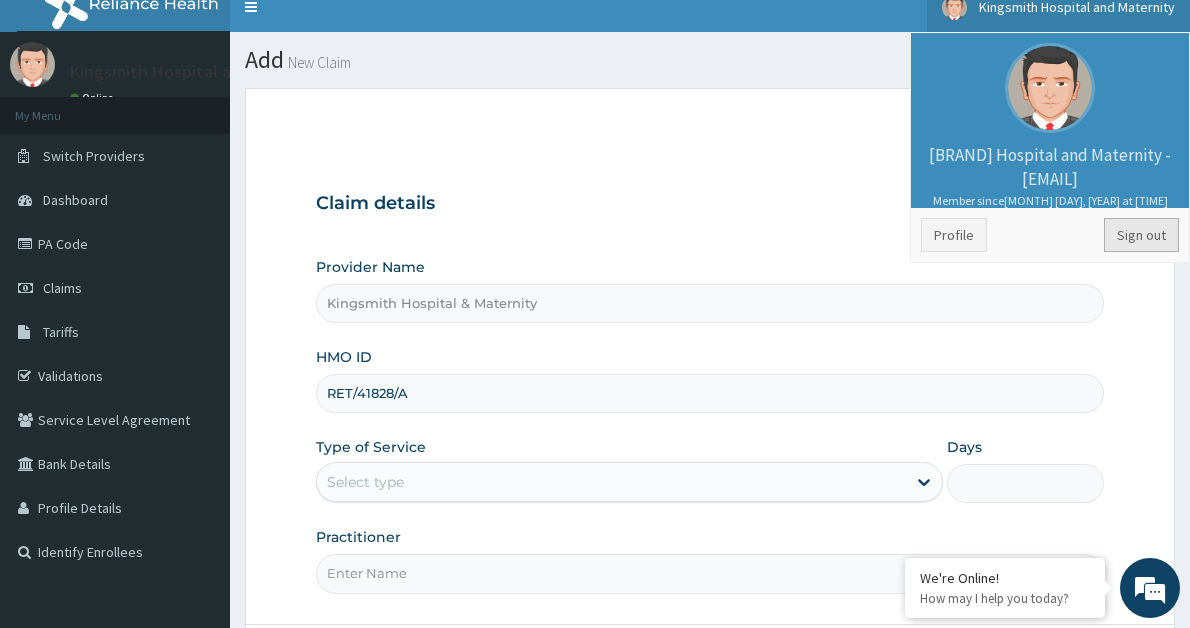 click on "Sign out" at bounding box center [1141, 235] 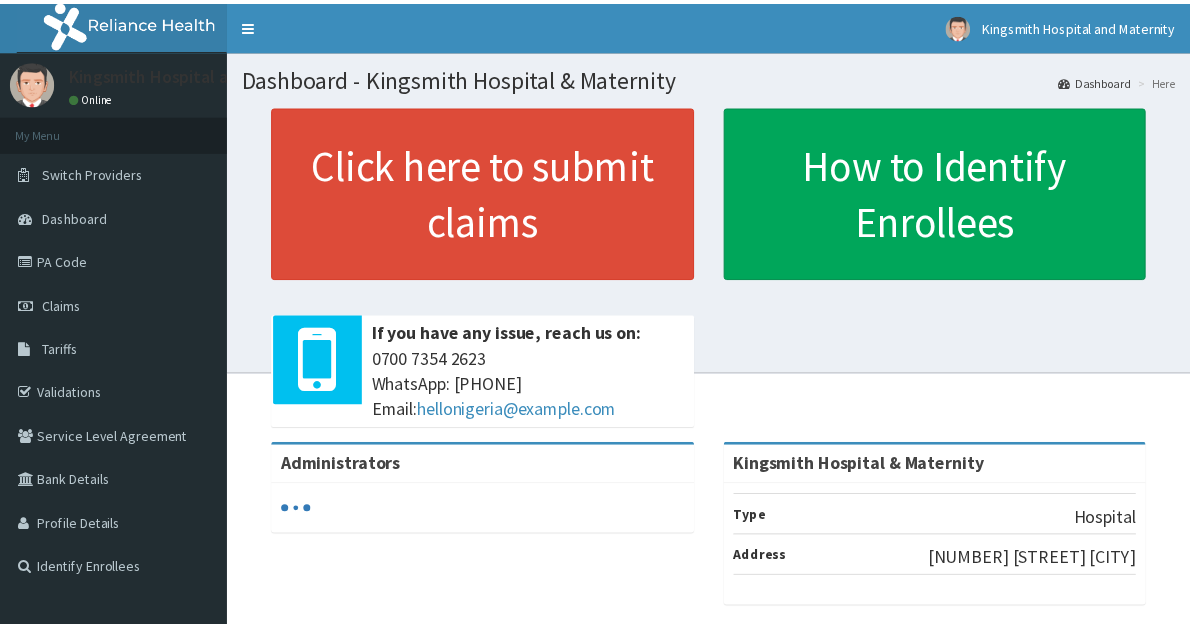 scroll, scrollTop: 0, scrollLeft: 0, axis: both 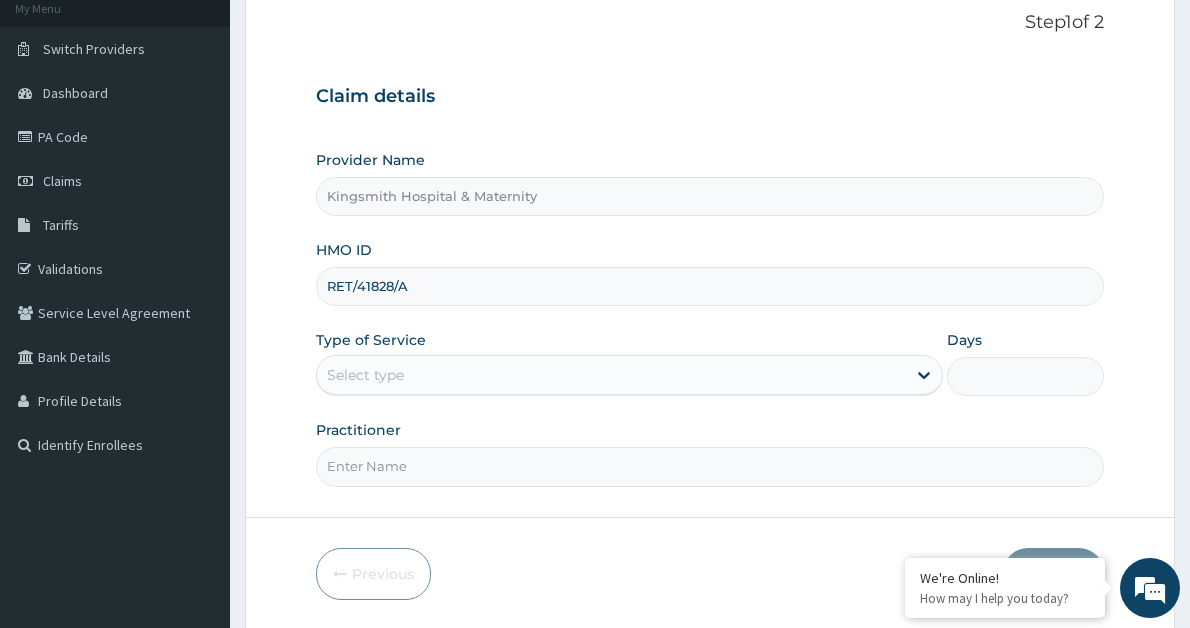 drag, startPoint x: 1199, startPoint y: 406, endPoint x: 877, endPoint y: 369, distance: 324.1188 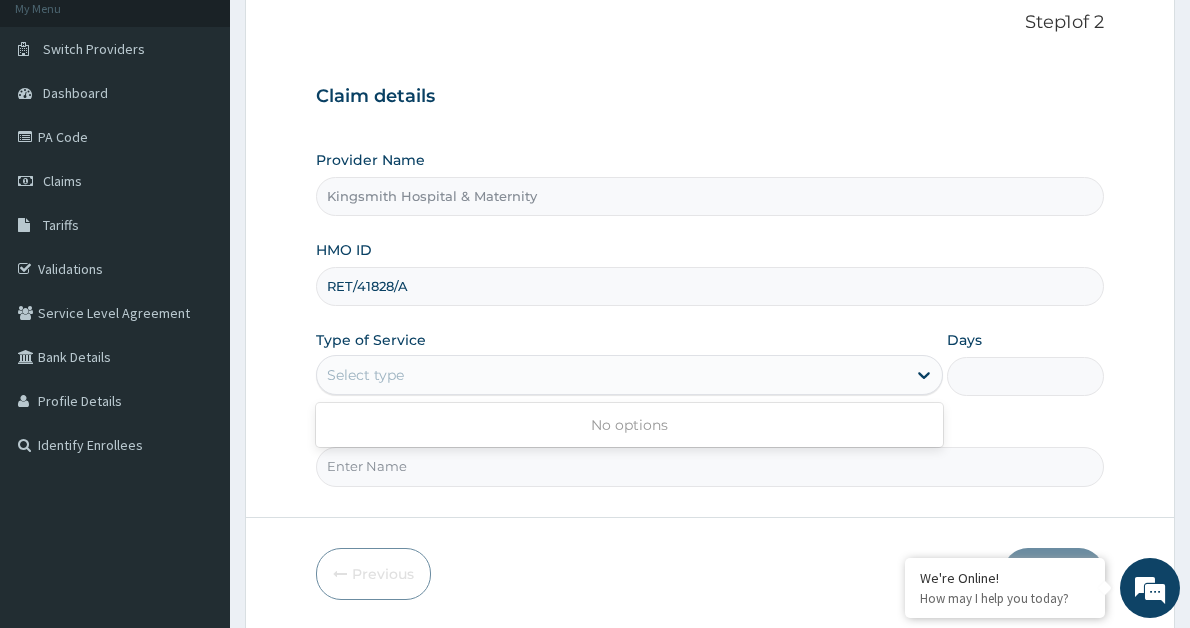 click on "Select type" at bounding box center (612, 375) 